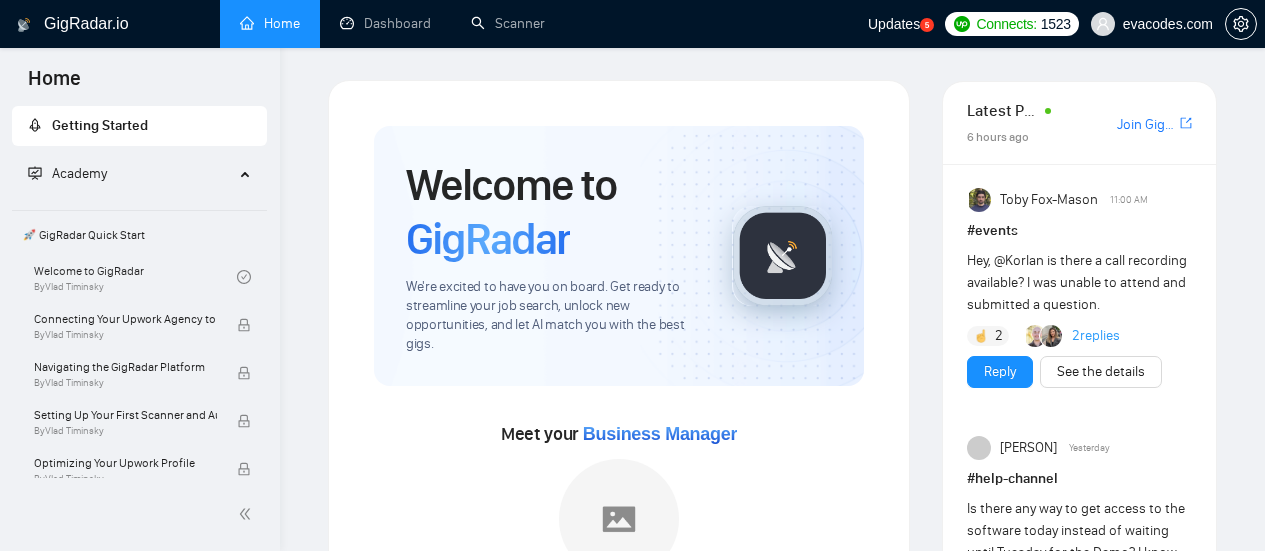 scroll, scrollTop: 1300, scrollLeft: 0, axis: vertical 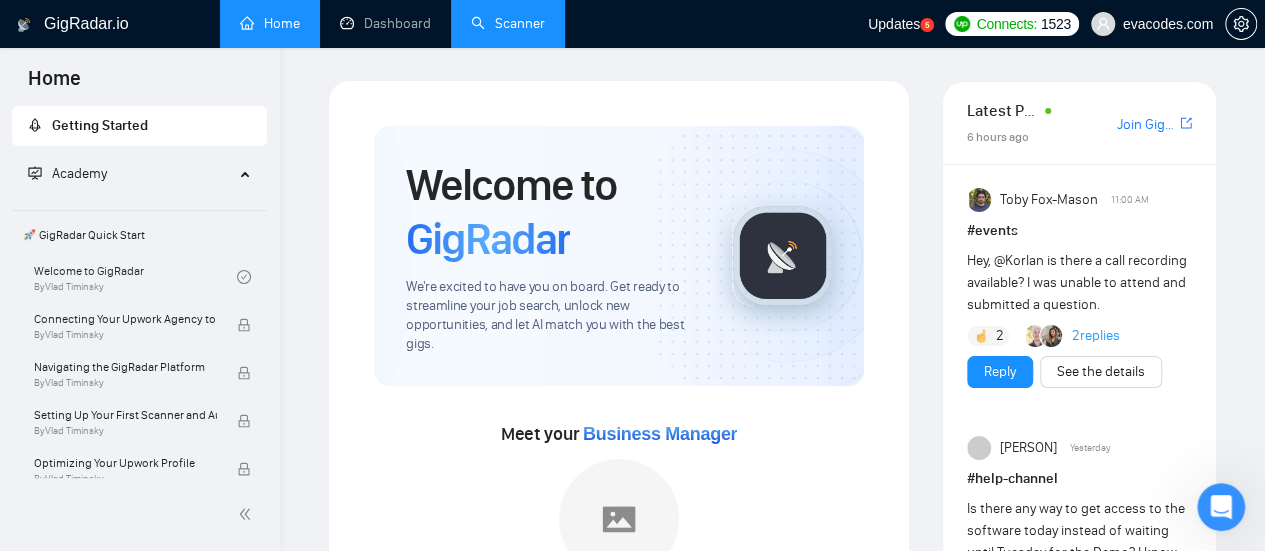 click on "Scanner" at bounding box center [508, 23] 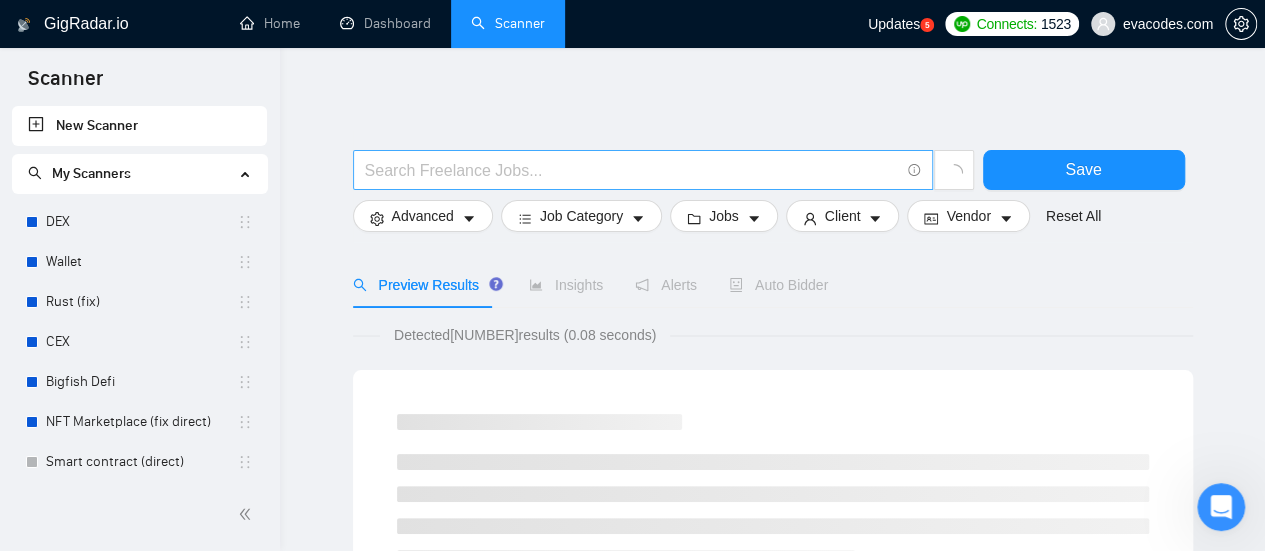 click at bounding box center [632, 170] 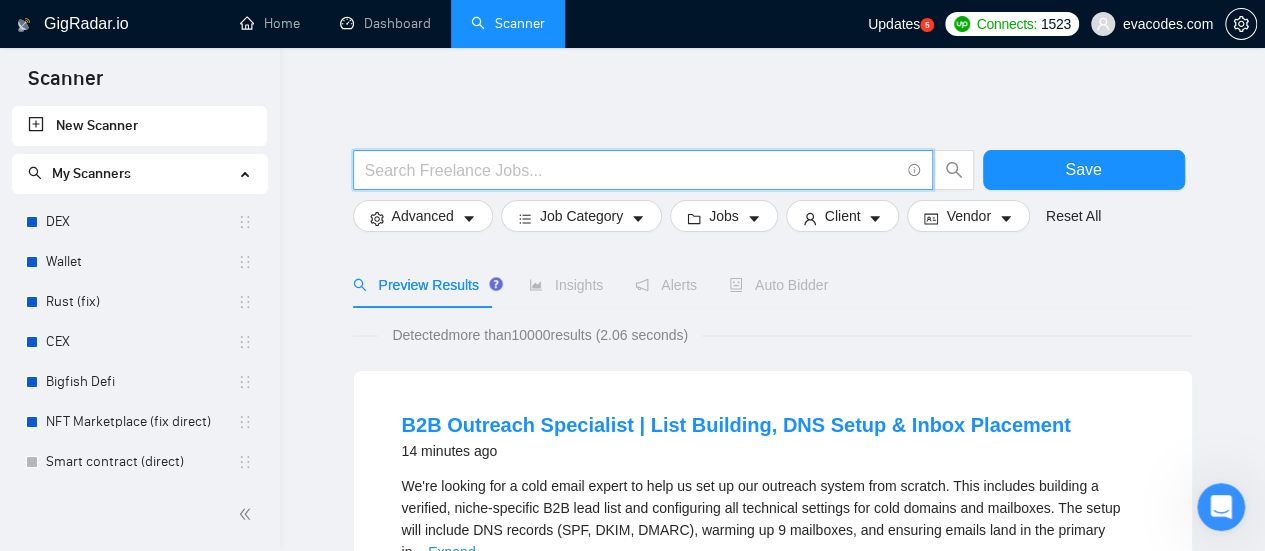 click at bounding box center (632, 170) 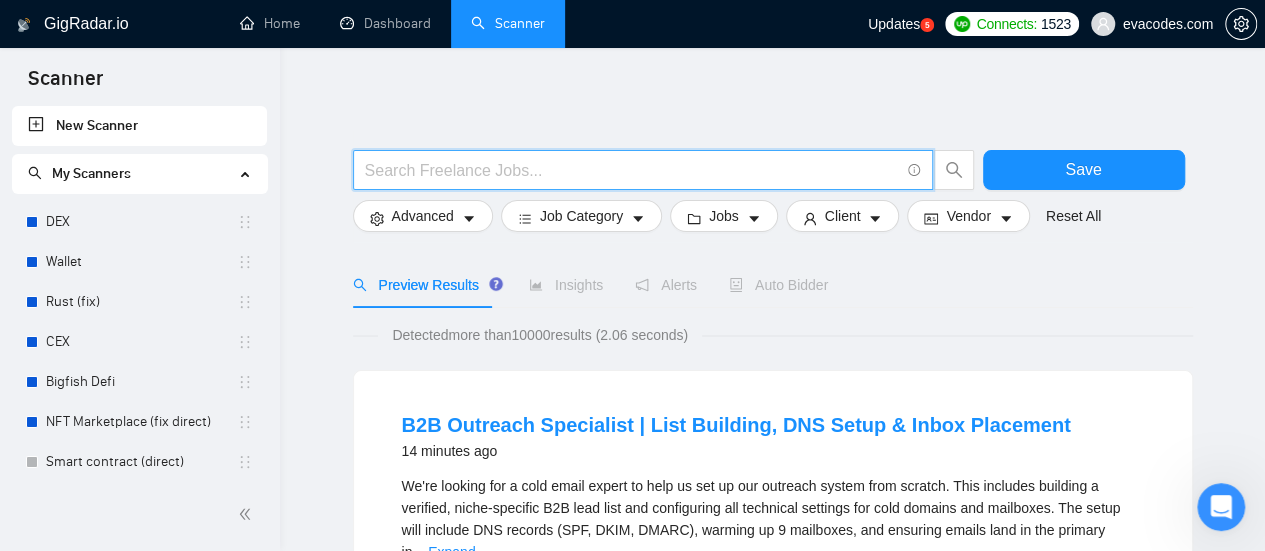 type on "SEO | "Search Engine Optimization" | "Search Optimization" | "Search Engine Marketing" | "Content Optimization"" 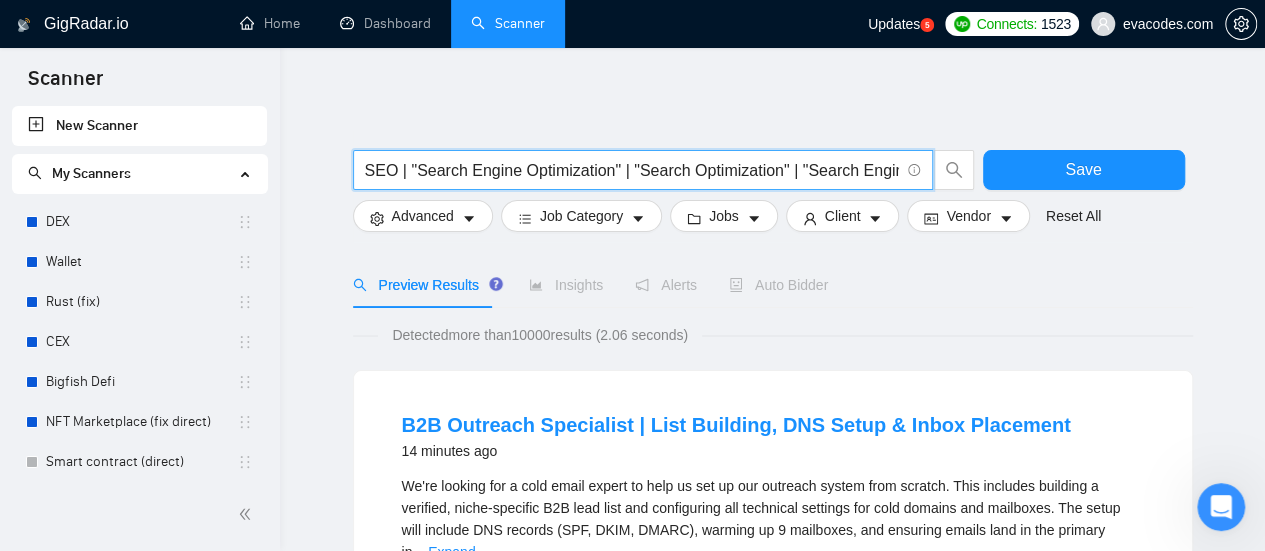 click on "SEO | "Search Engine Optimization" | "Search Optimization" | "Search Engine Marketing" | "Content Optimization"" at bounding box center [632, 170] 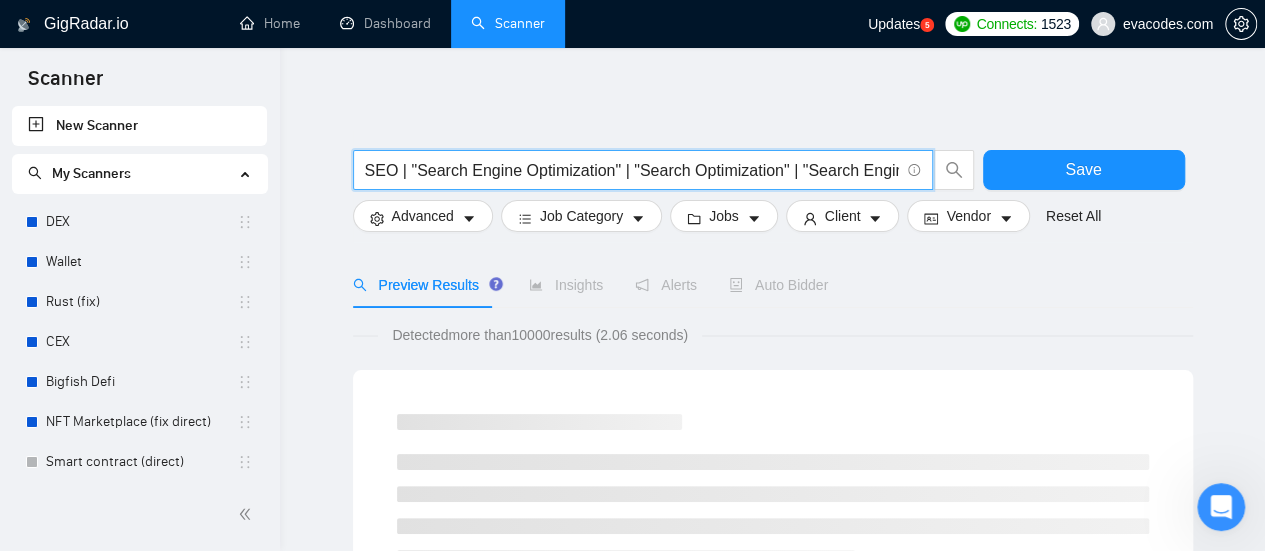 click on "SEO | "Search Engine Optimization" | "Search Optimization" | "Search Engine Marketing" | "Content Optimization"" at bounding box center [632, 170] 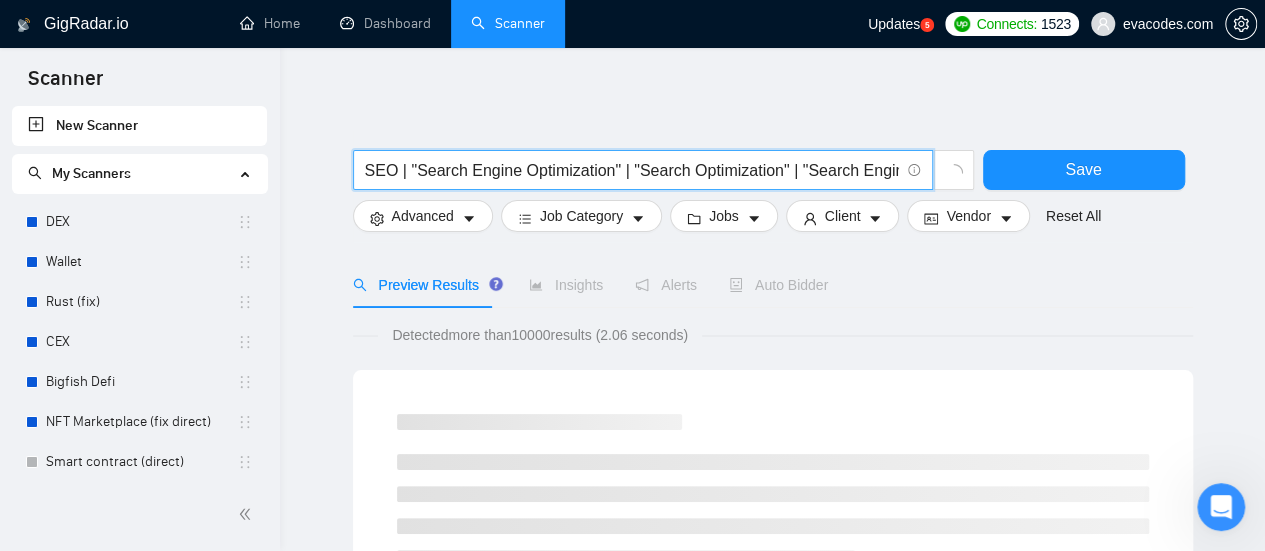 click on "SEO | "Search Engine Optimization" | "Search Optimization" | "Search Engine Marketing" | "Content Optimization"" at bounding box center [632, 170] 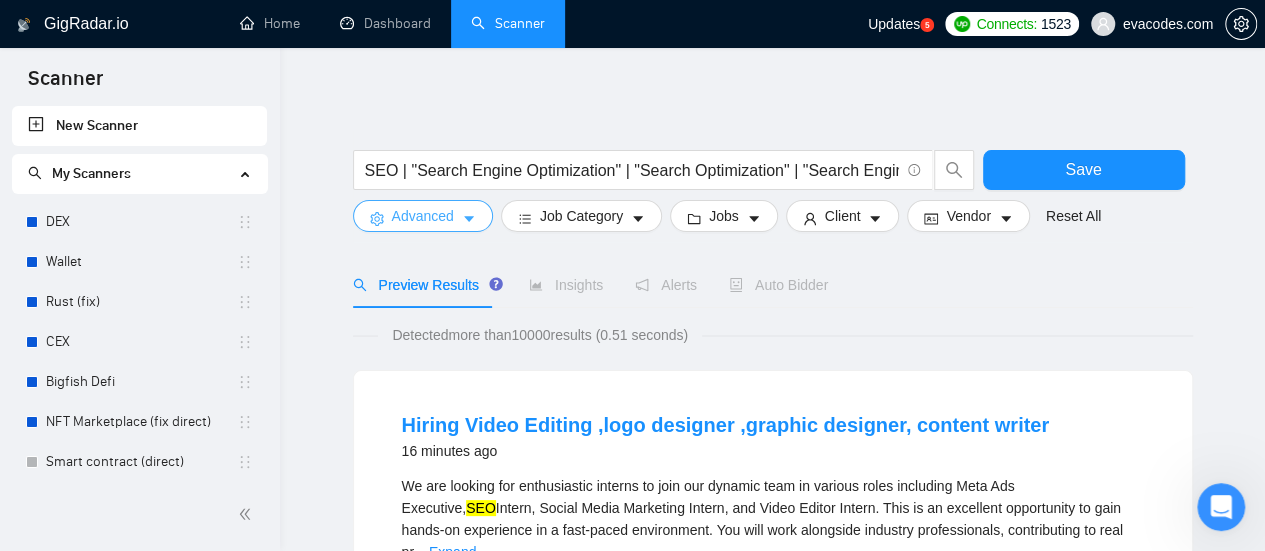 click on "Advanced" at bounding box center [423, 216] 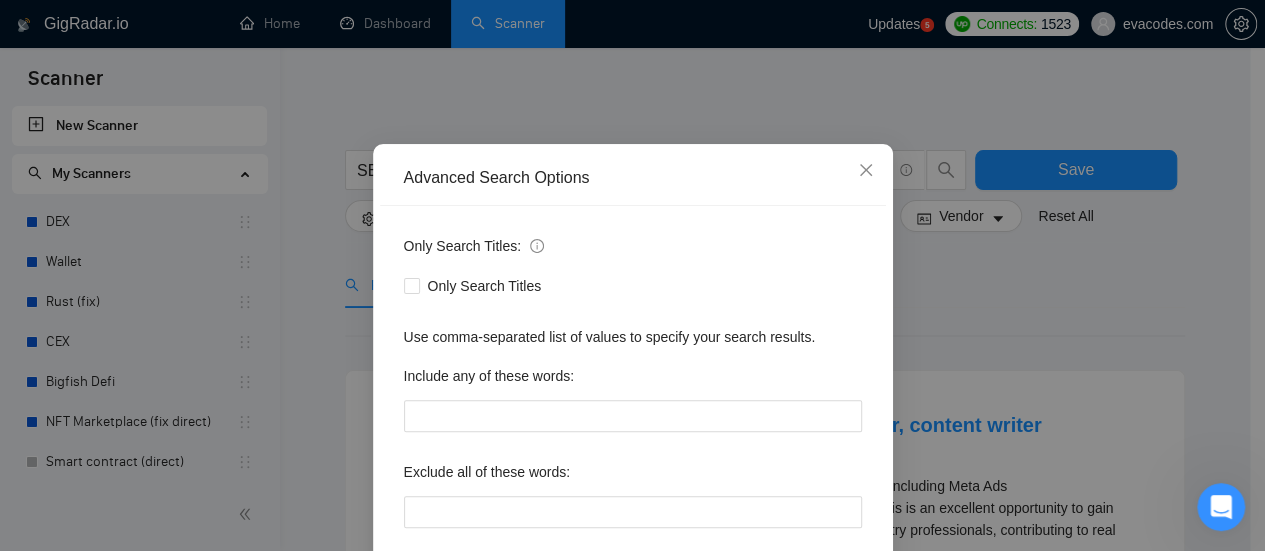 scroll, scrollTop: 100, scrollLeft: 0, axis: vertical 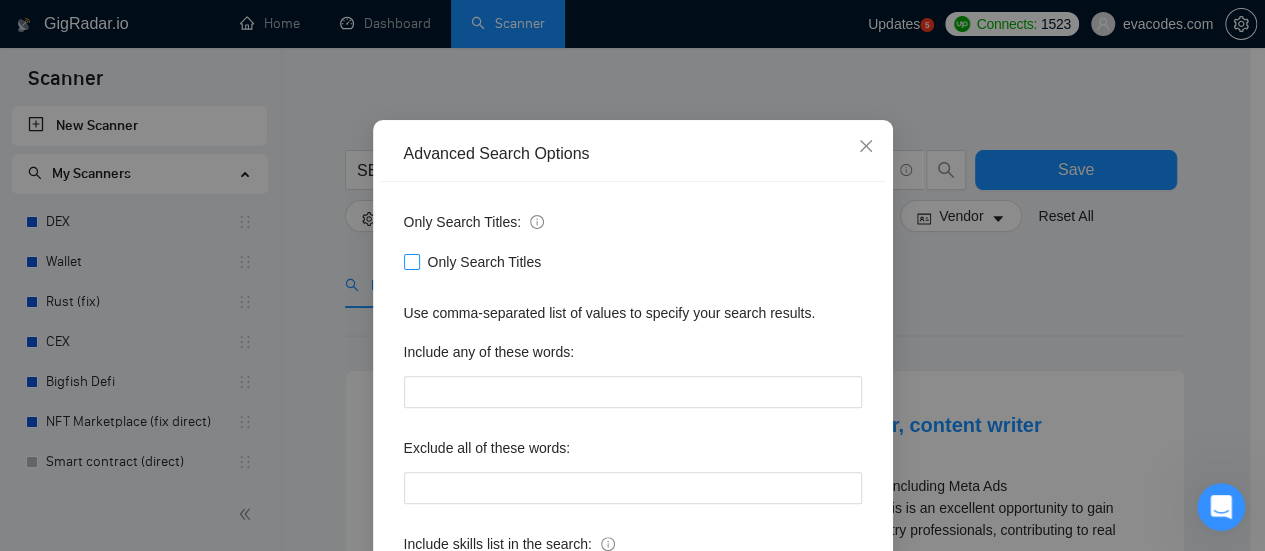 click on "Only Search Titles" at bounding box center [411, 261] 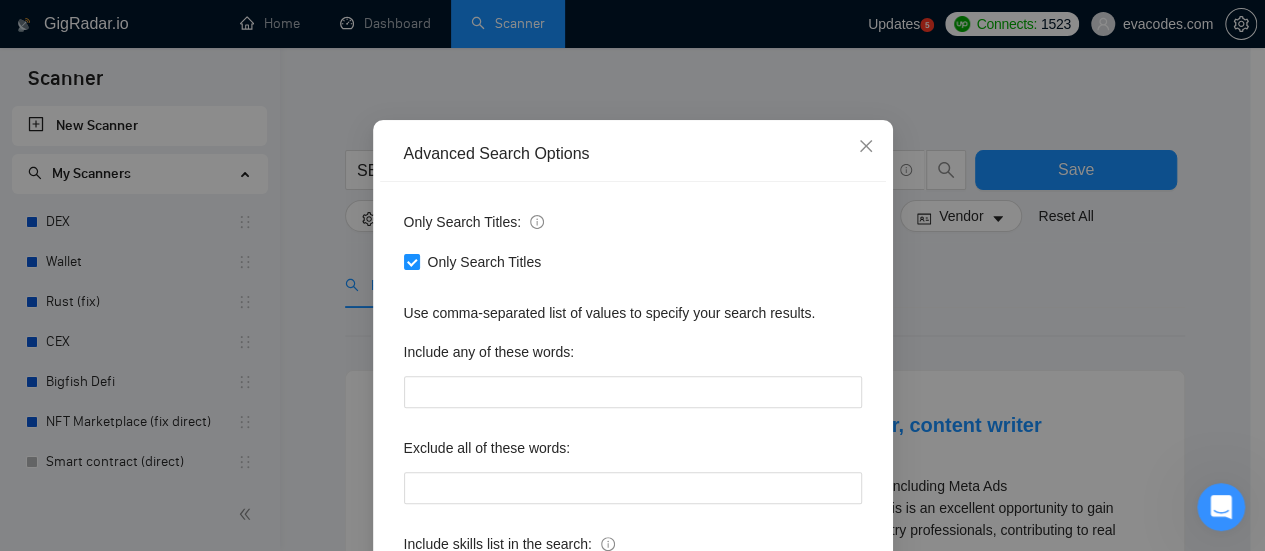 click on "Advanced Search Options Only Search Titles:   Only Search Titles Use comma-separated list of values to specify your search results. Include any of these words: Exclude all of these words: Include skills list in the search:   Also  exclude  on Skills Reset OK" at bounding box center (632, 275) 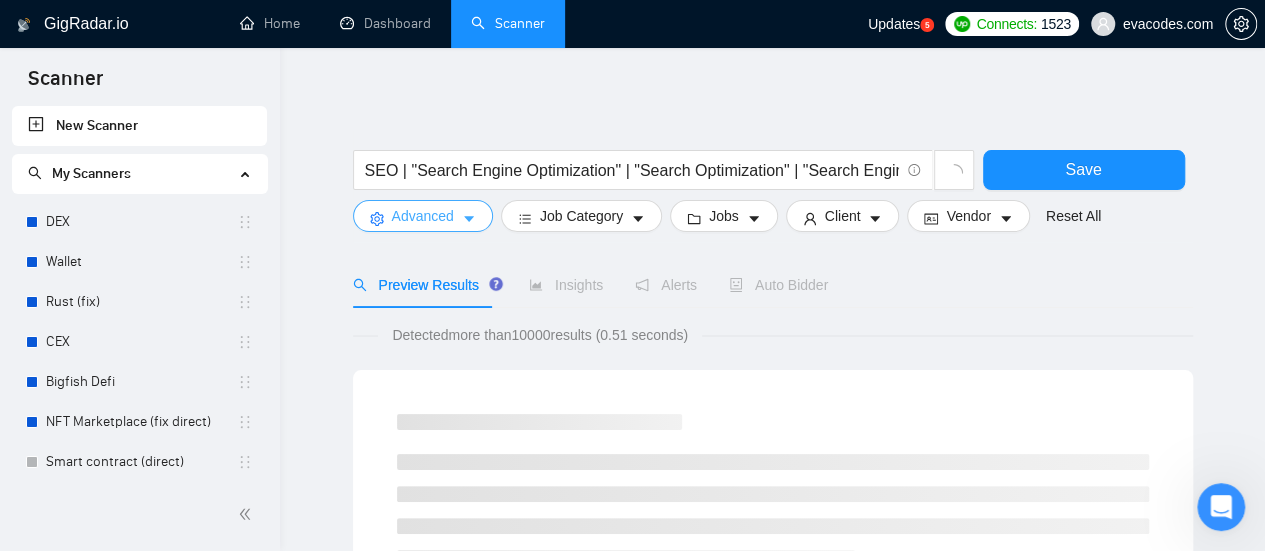 scroll, scrollTop: 0, scrollLeft: 0, axis: both 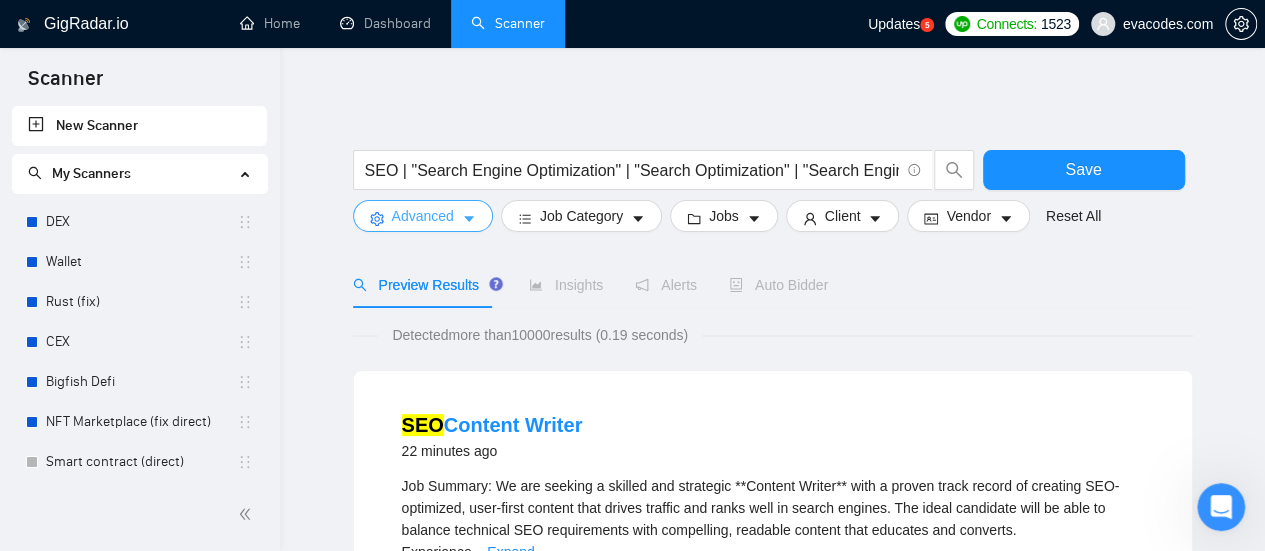 click 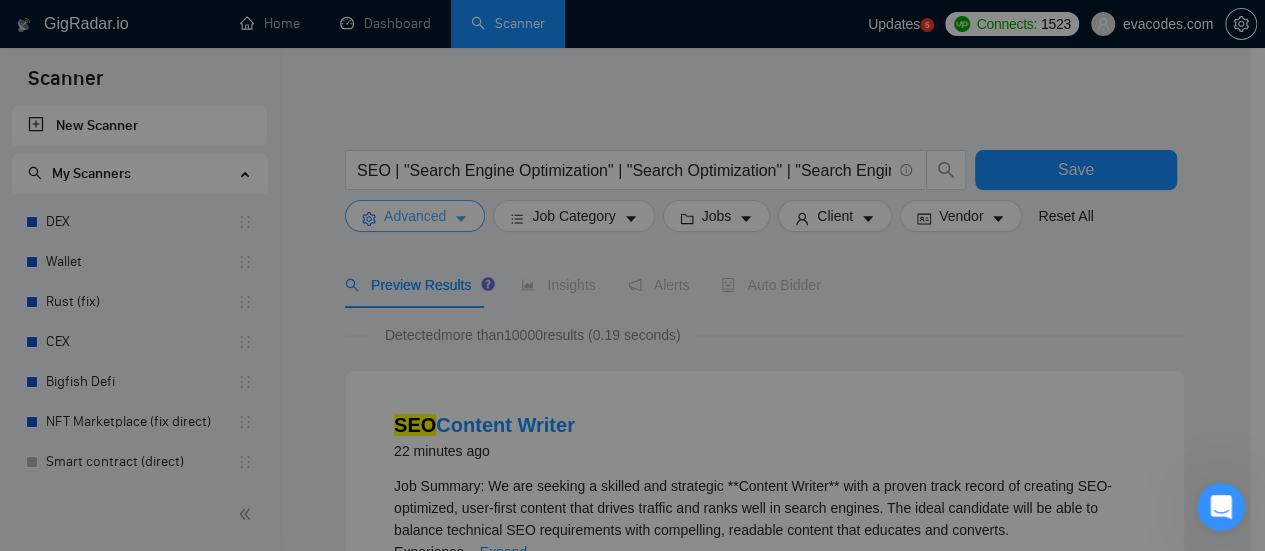 scroll, scrollTop: 54, scrollLeft: 0, axis: vertical 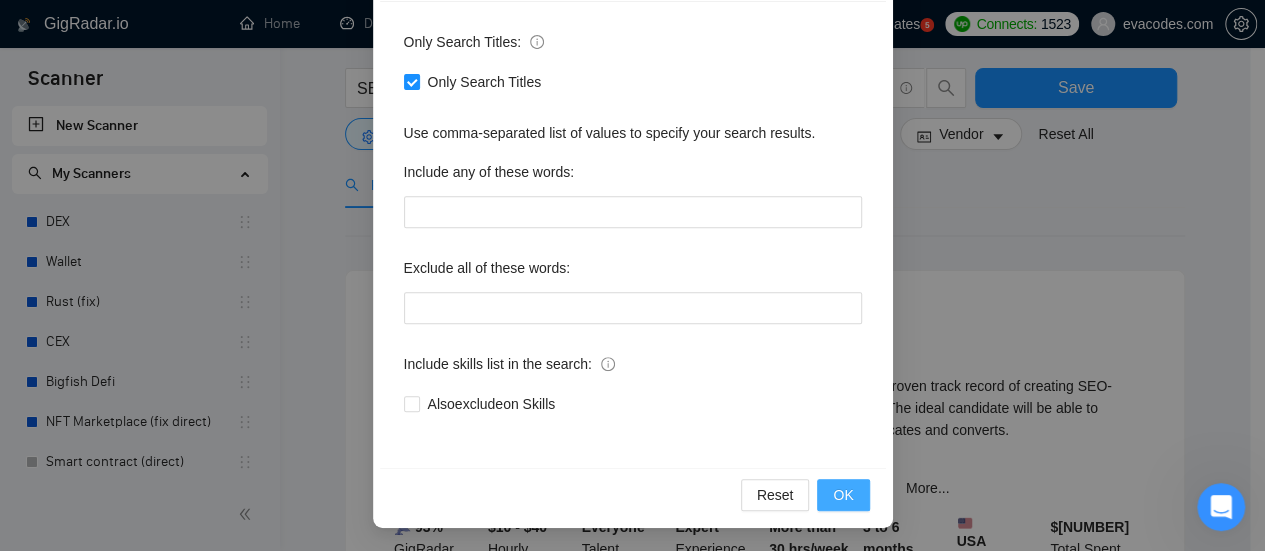 click on "OK" at bounding box center (843, 495) 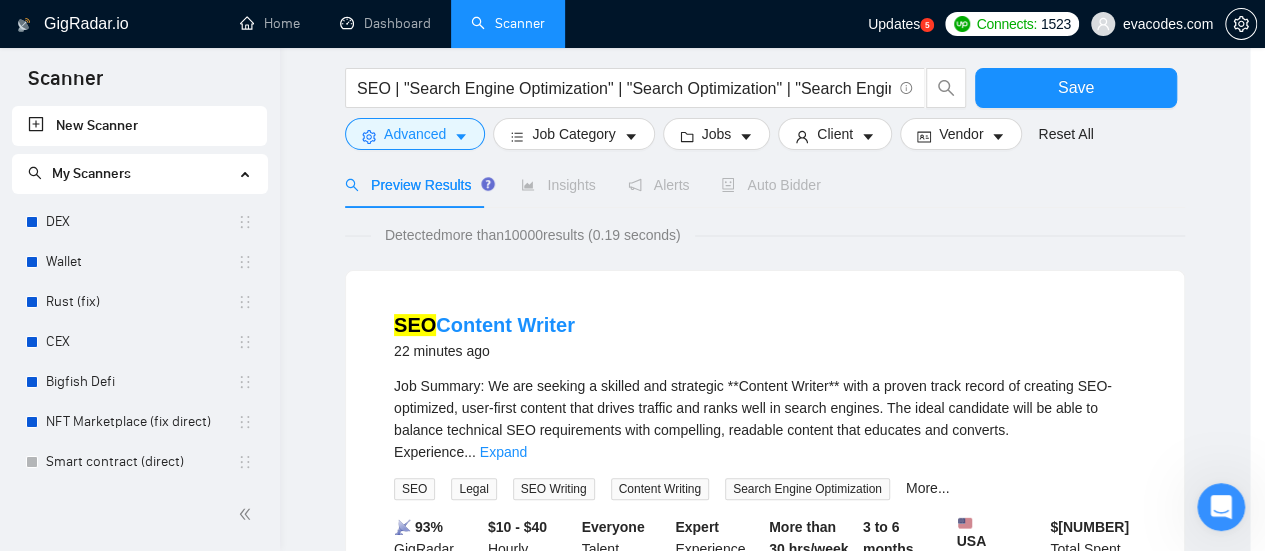 scroll, scrollTop: 180, scrollLeft: 0, axis: vertical 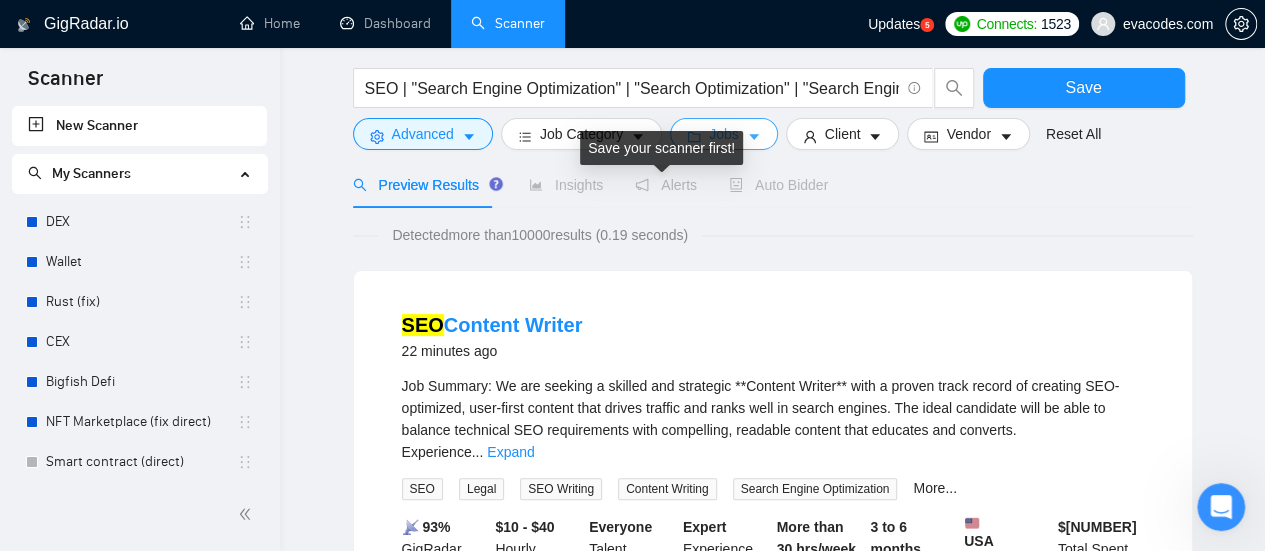 click 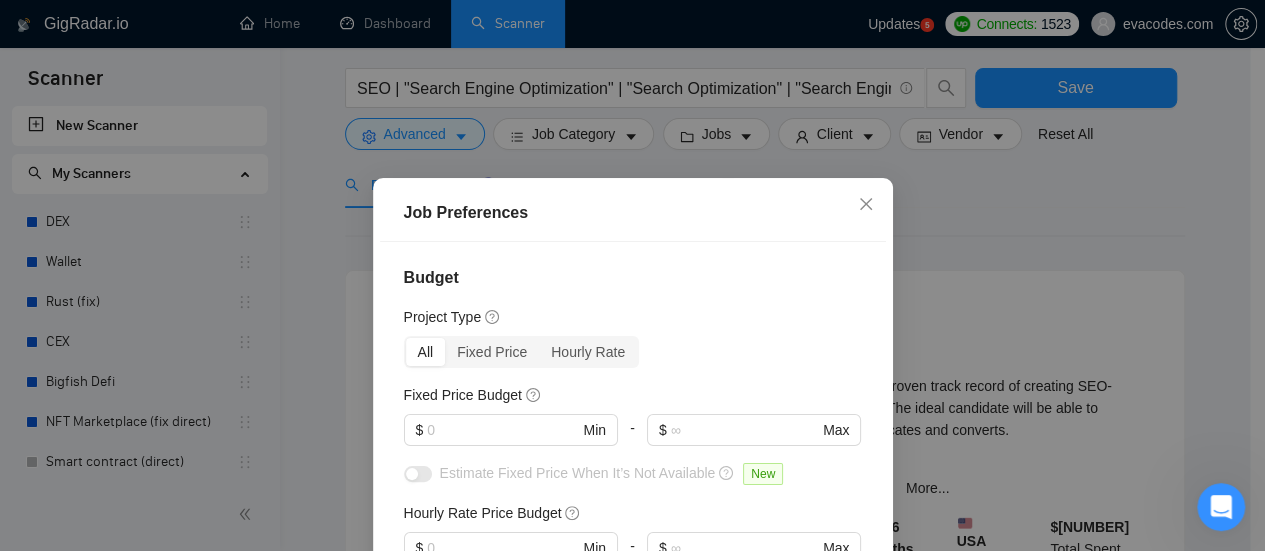 scroll, scrollTop: 100, scrollLeft: 0, axis: vertical 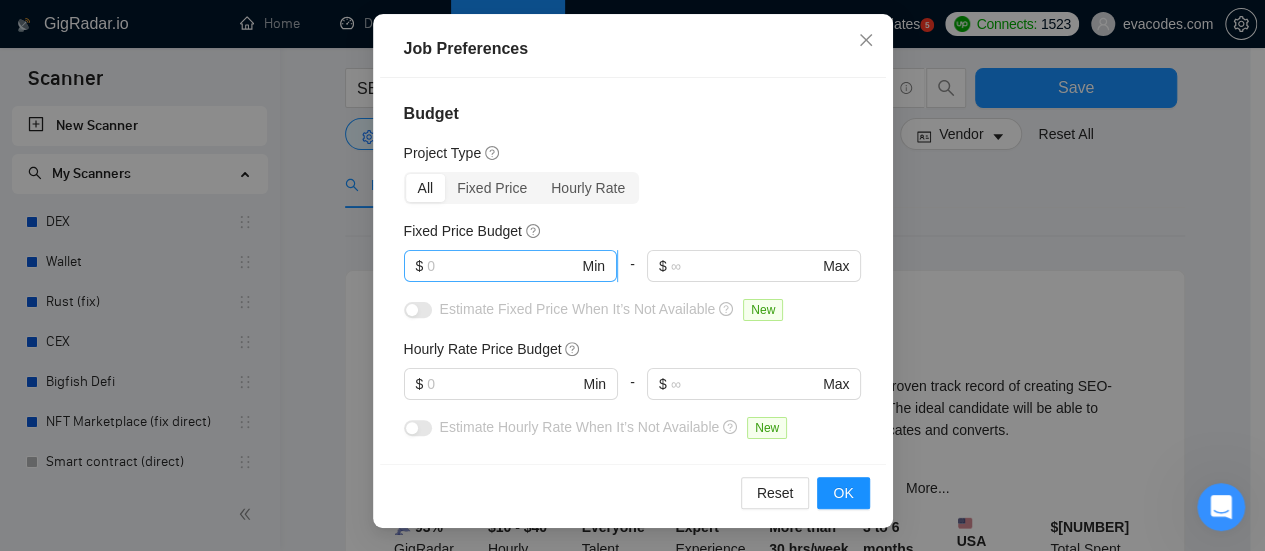 click at bounding box center [502, 266] 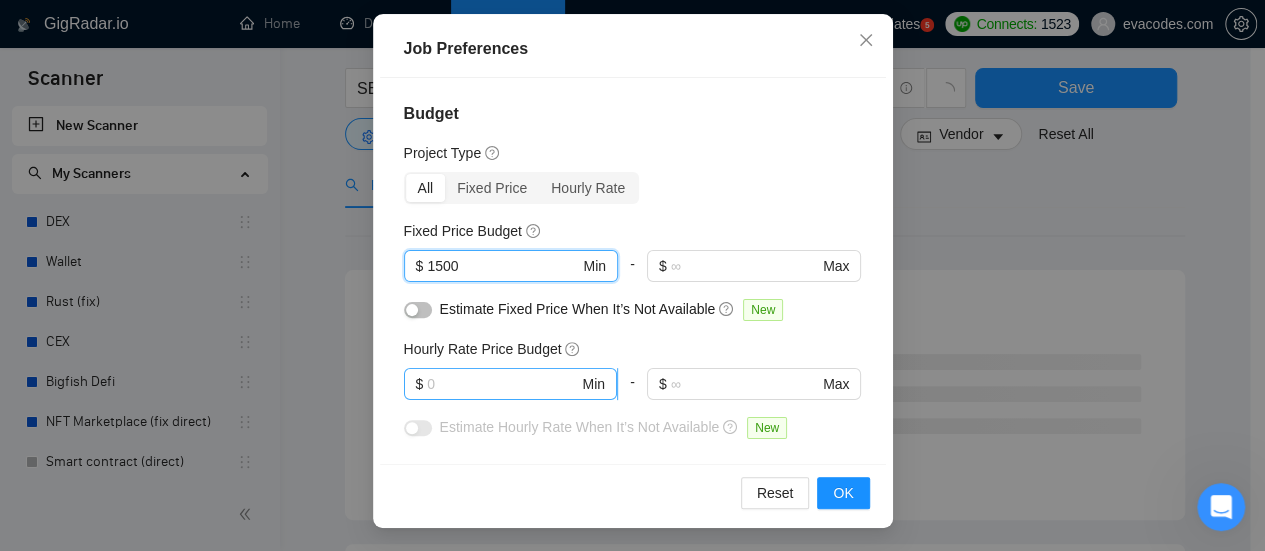 type on "1500" 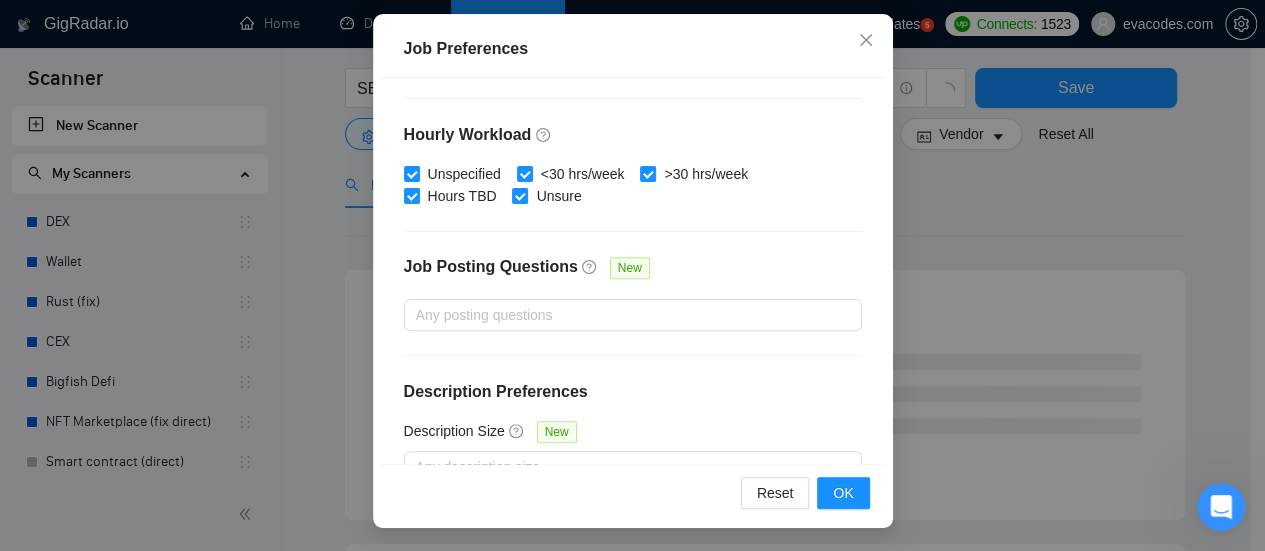 scroll, scrollTop: 740, scrollLeft: 0, axis: vertical 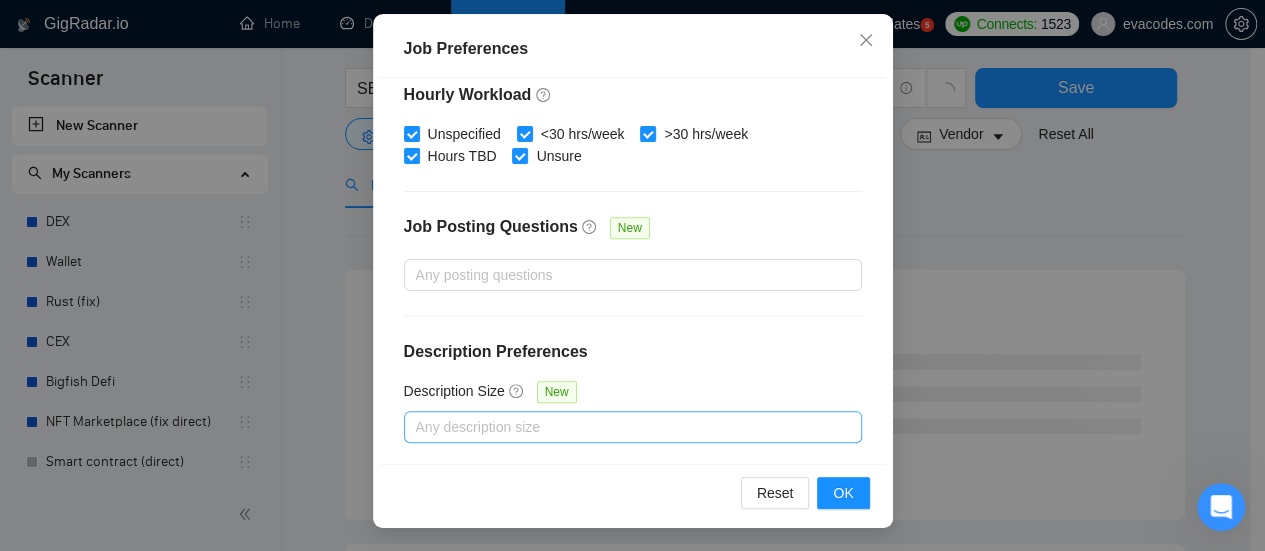 click at bounding box center (623, 427) 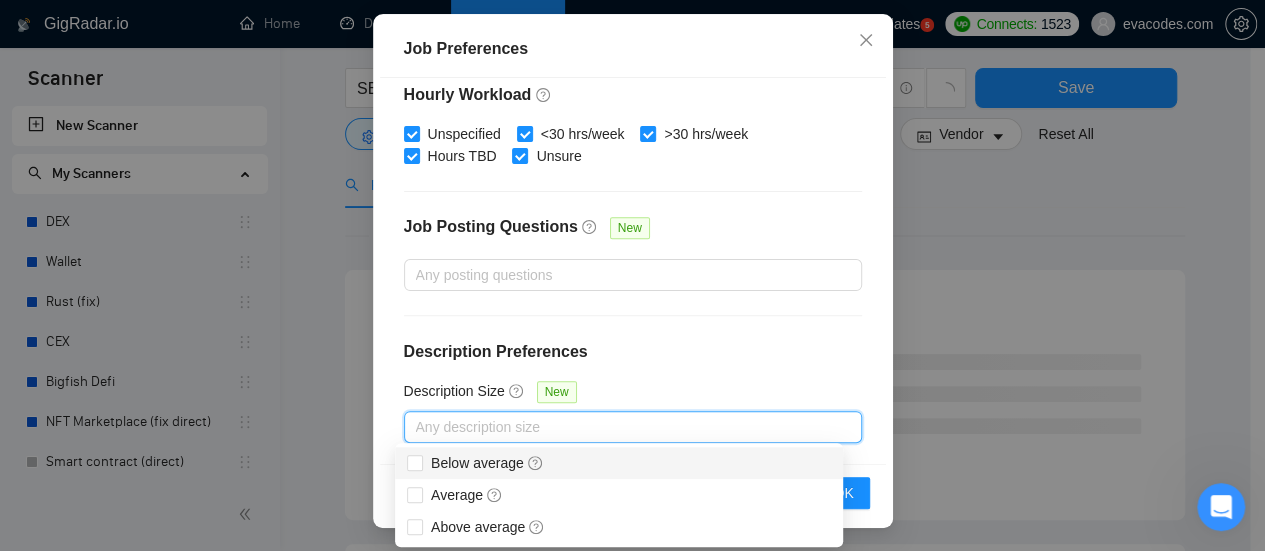 click on "Description Preferences" at bounding box center (633, 352) 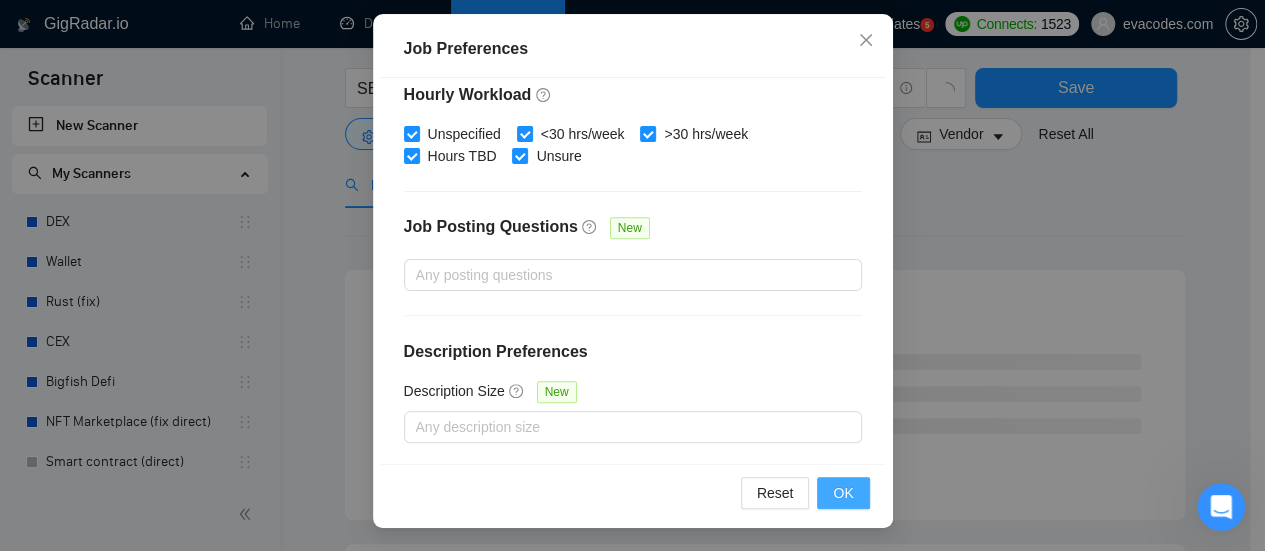 click on "OK" at bounding box center [843, 493] 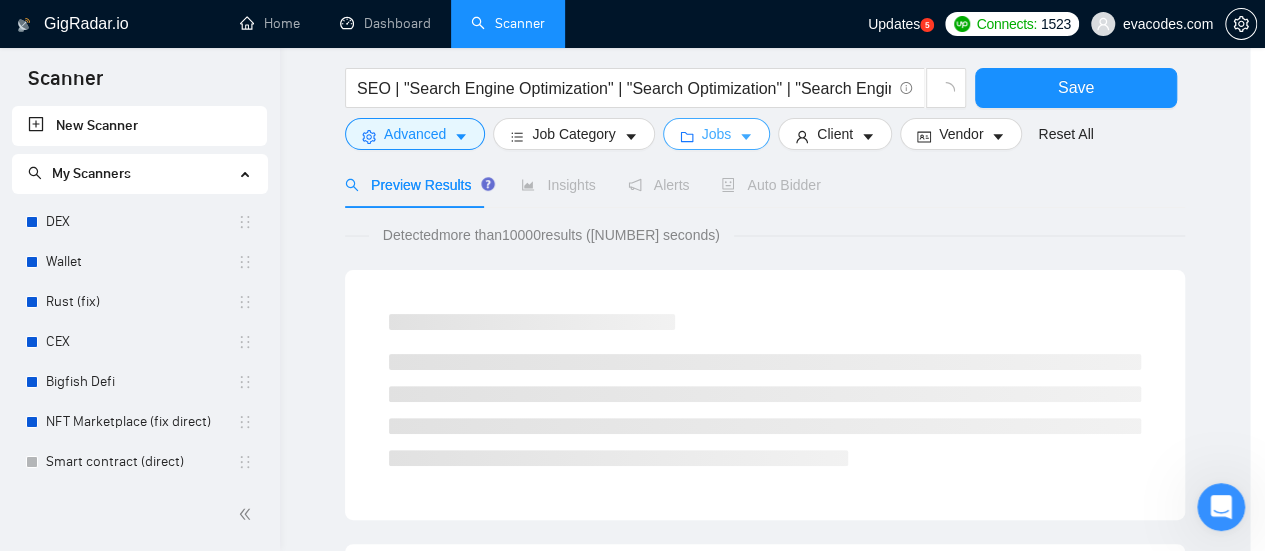 scroll, scrollTop: 0, scrollLeft: 0, axis: both 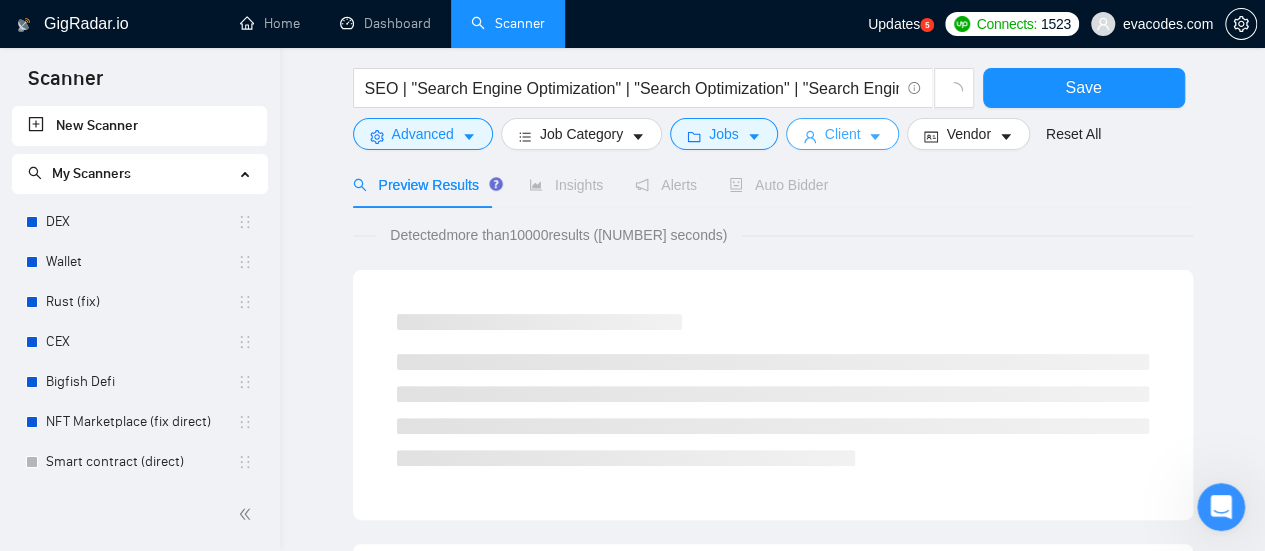 click 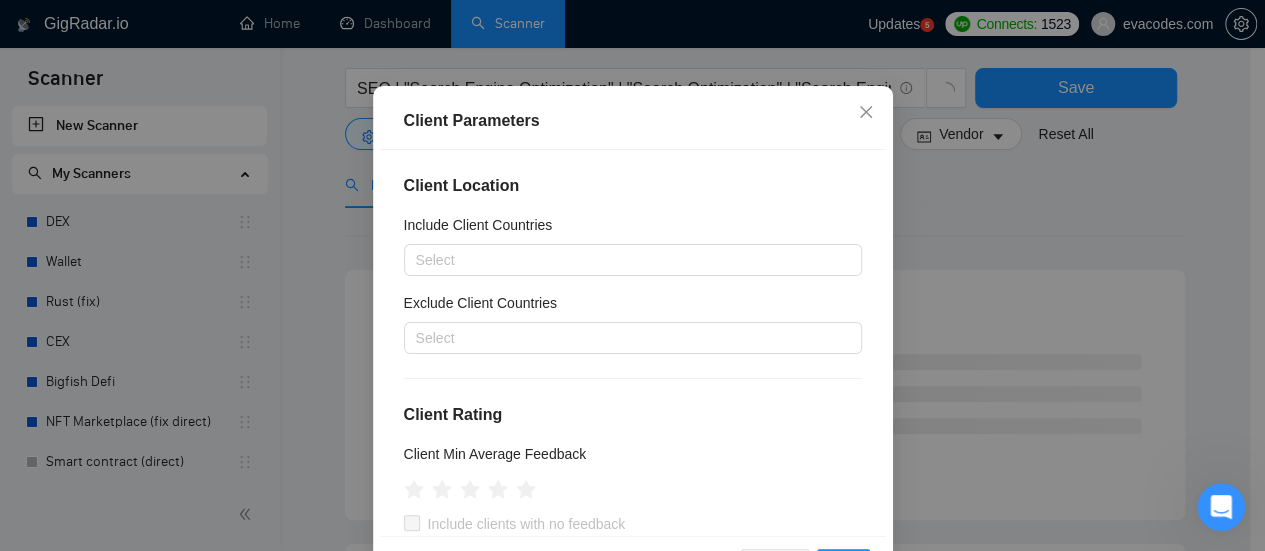 scroll, scrollTop: 64, scrollLeft: 0, axis: vertical 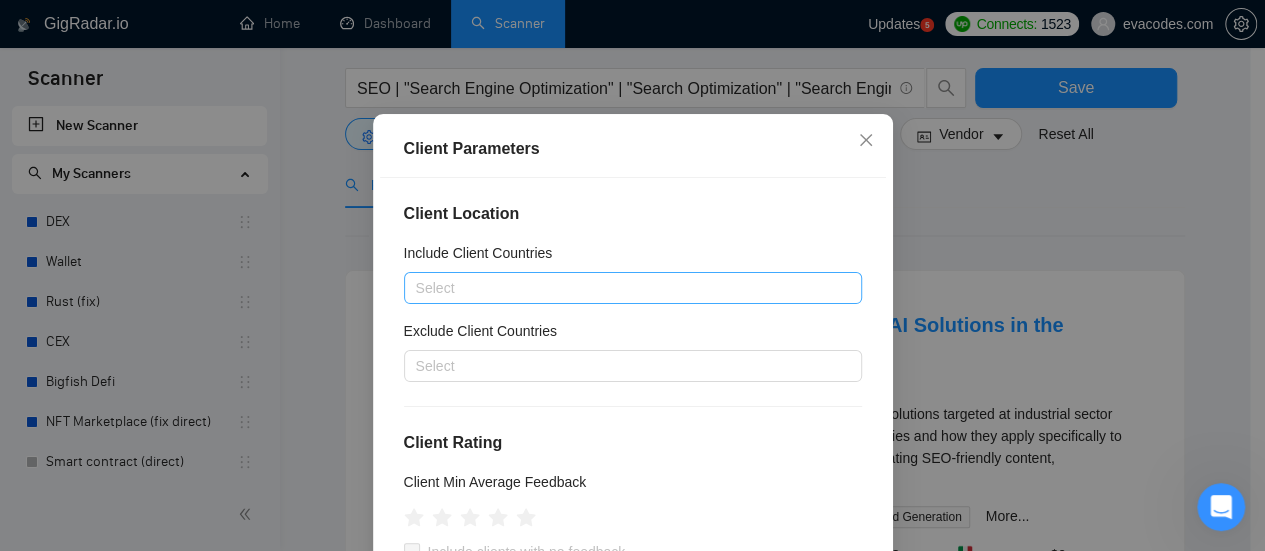 click at bounding box center (623, 288) 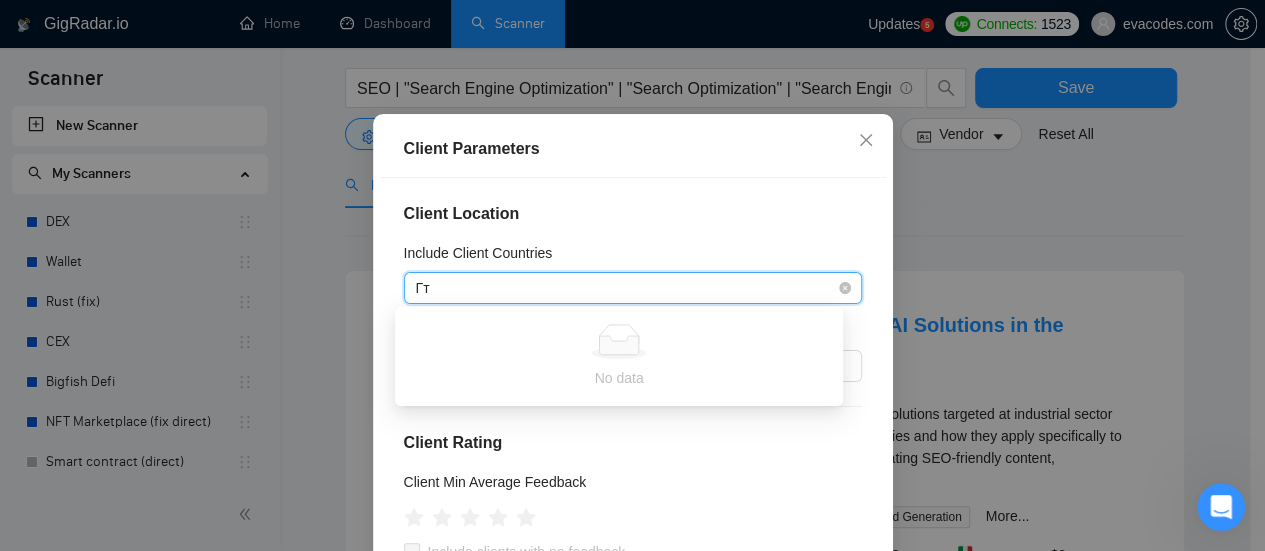 type on "Г" 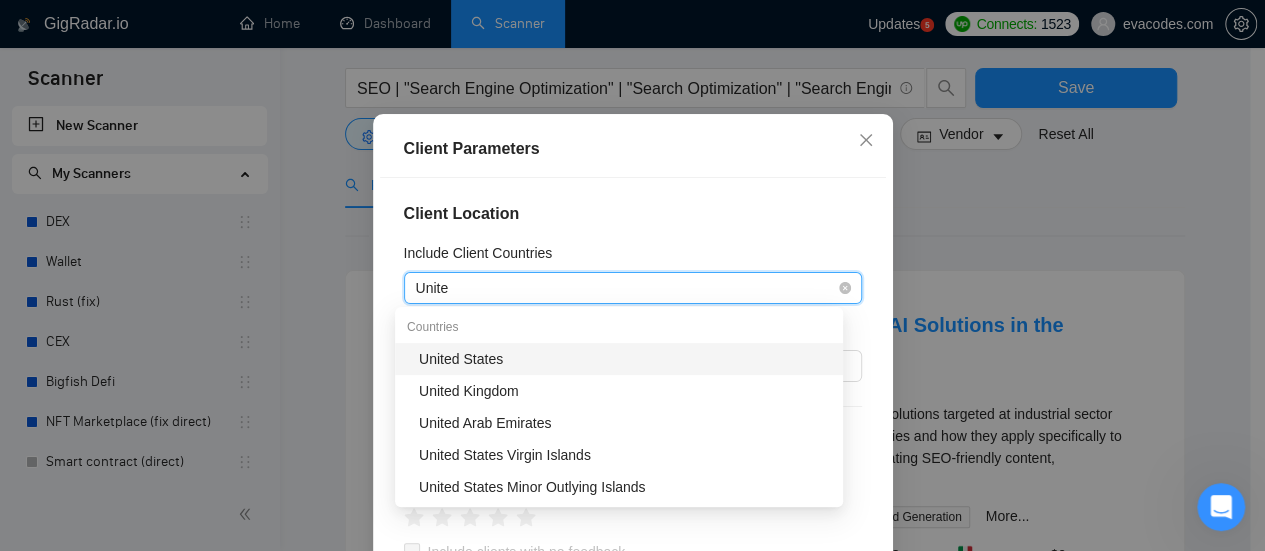 type on "[NATIONALITY]" 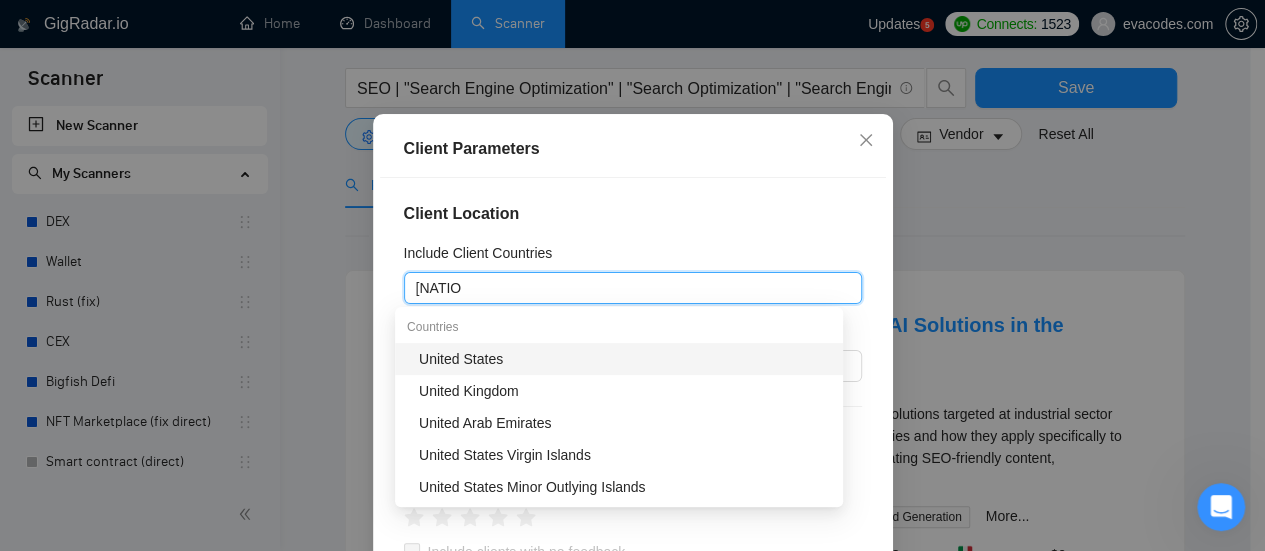 click on "United States" at bounding box center [625, 359] 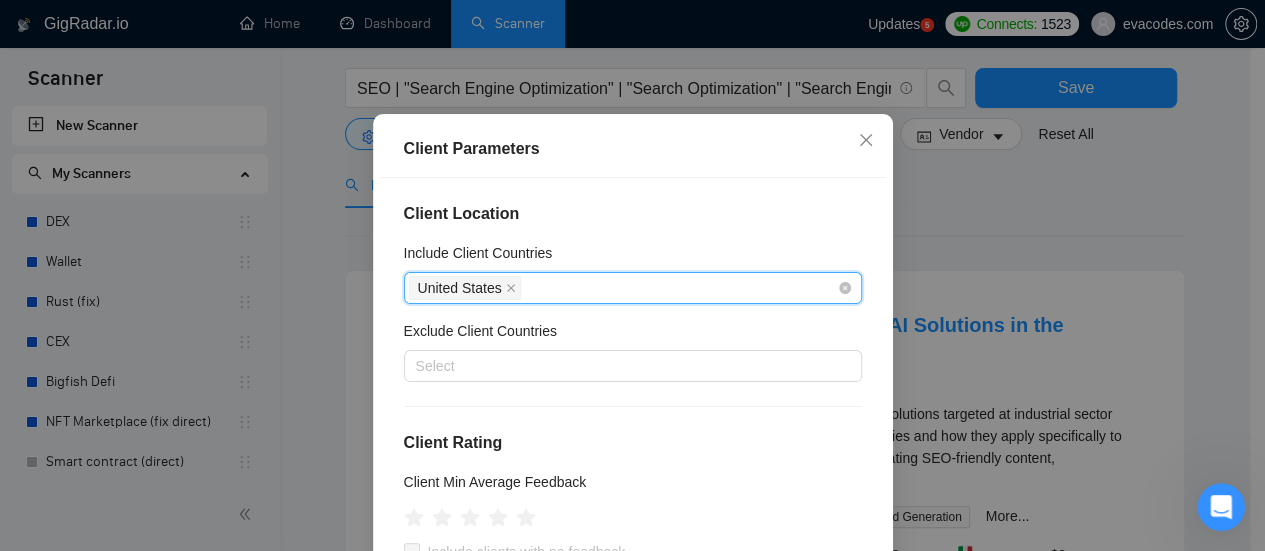 click on "United States" at bounding box center [623, 288] 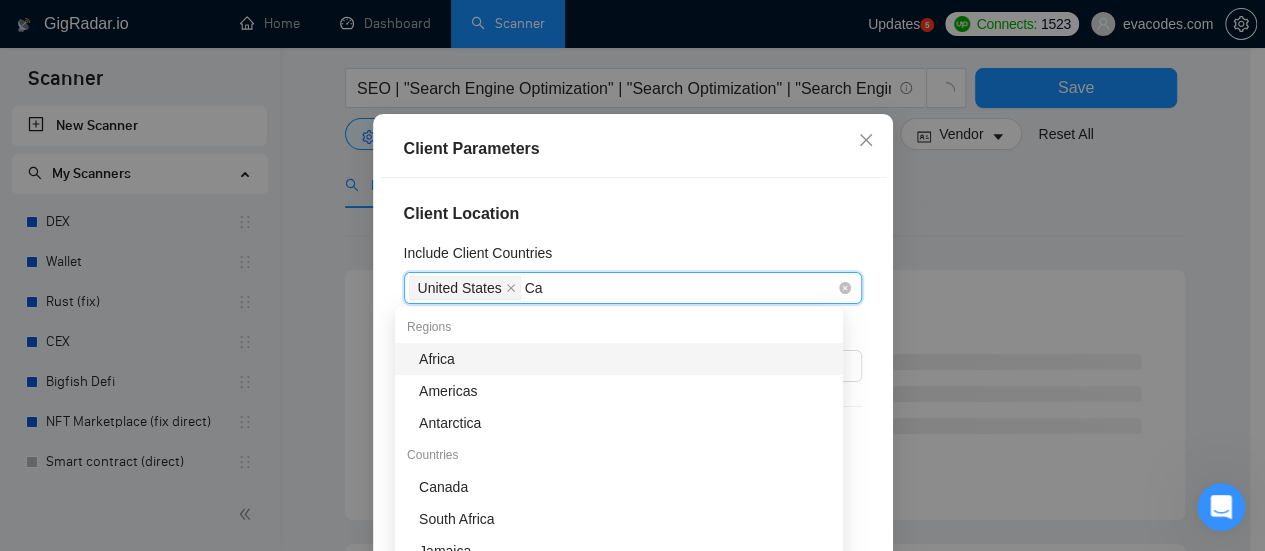 type on "Can" 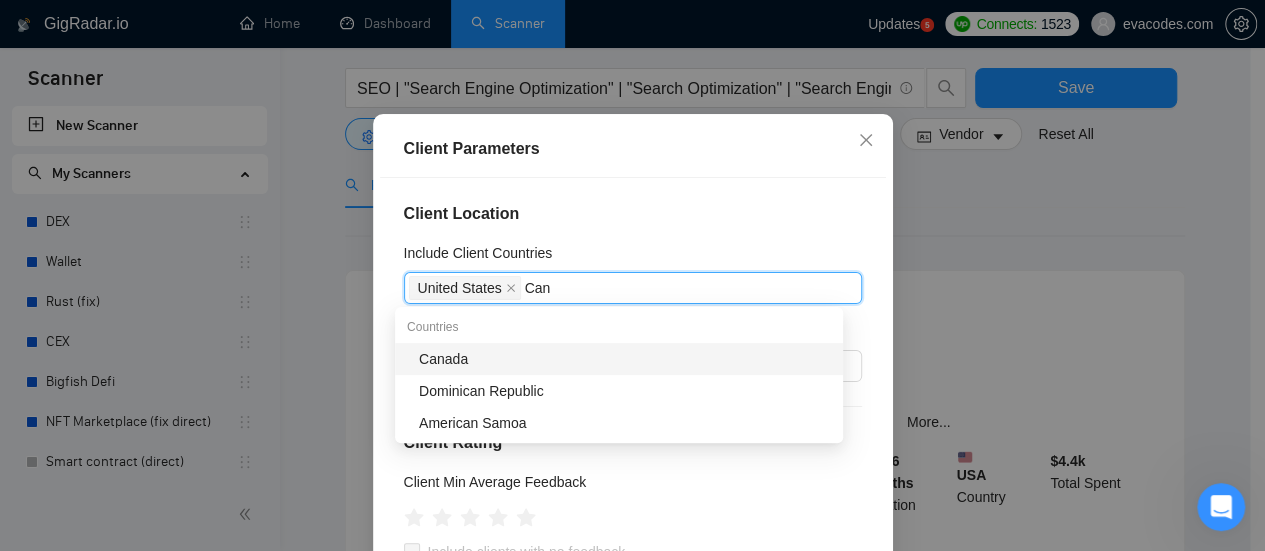 click on "Canada" at bounding box center (625, 359) 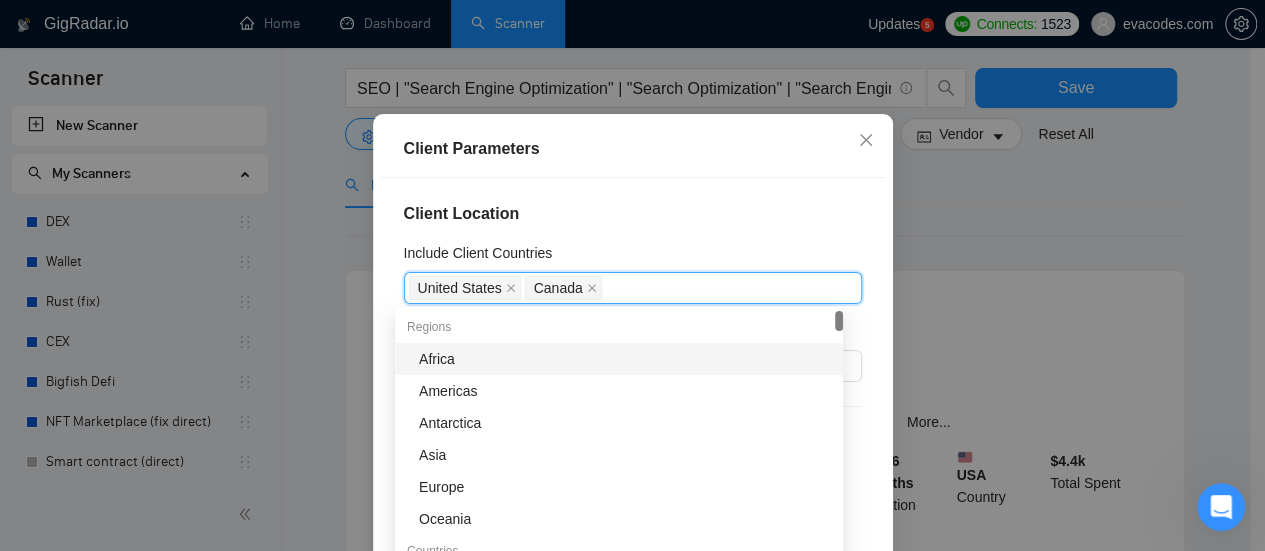 click on "Client Location" at bounding box center [633, 214] 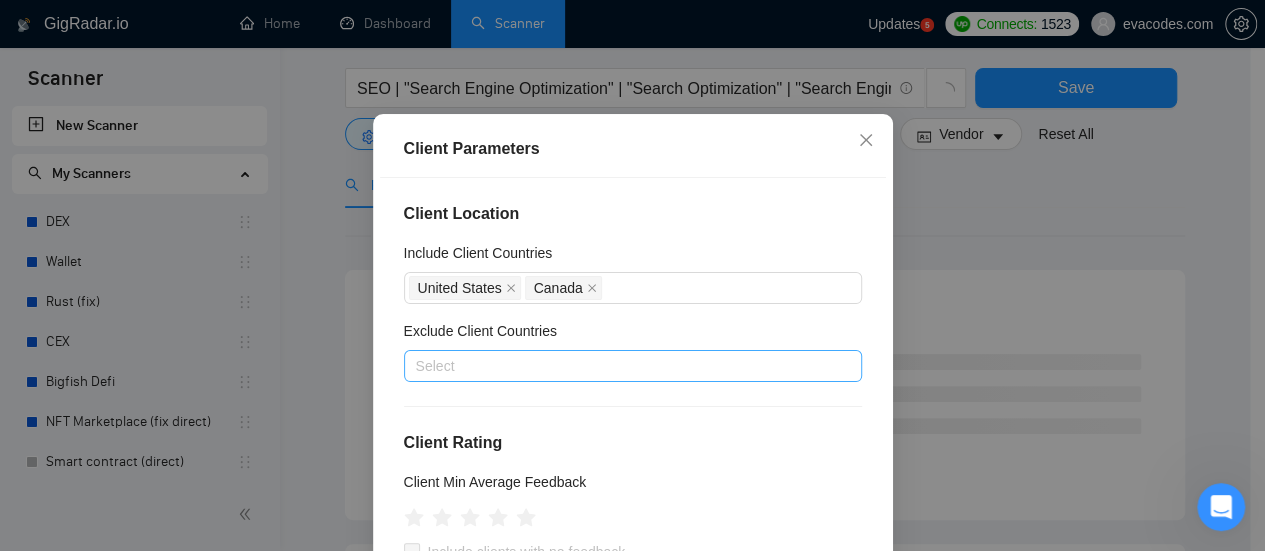 click at bounding box center [623, 366] 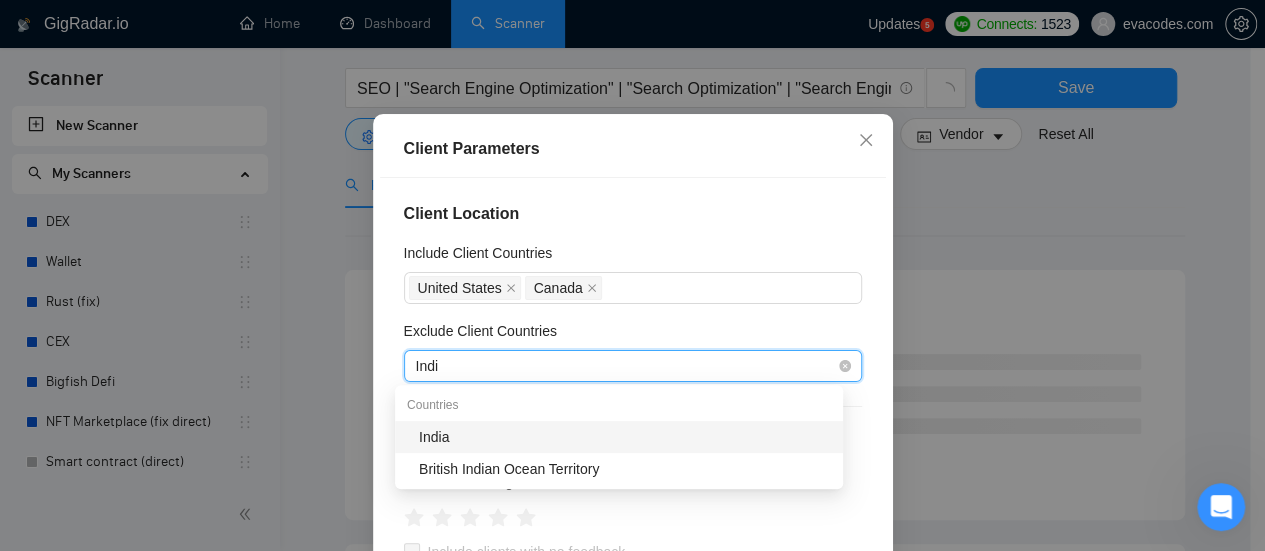 type on "India" 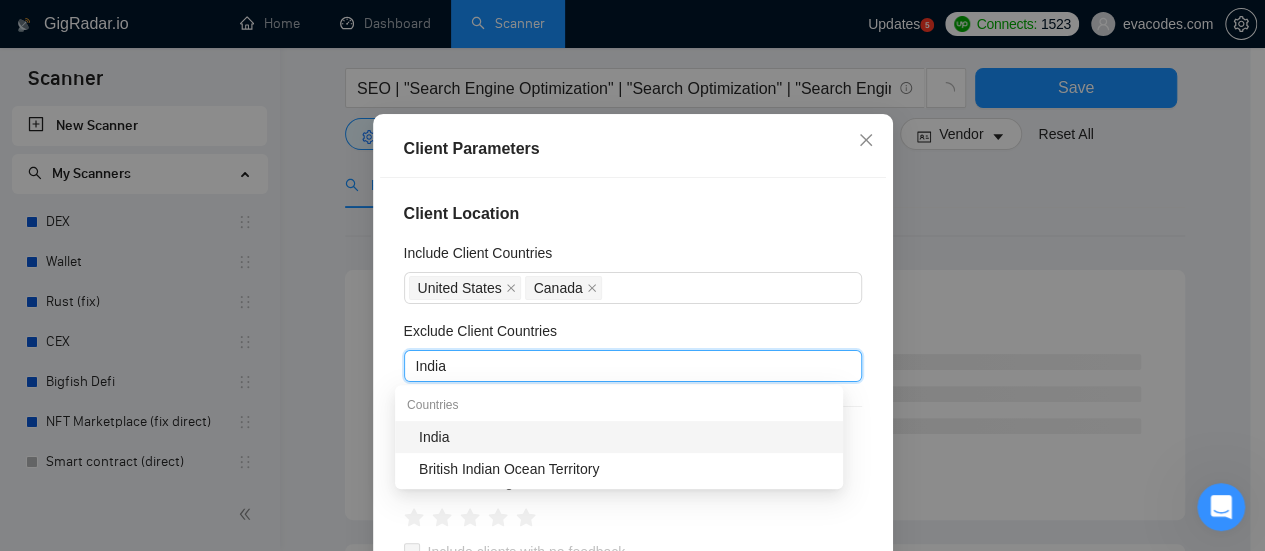 click on "India" at bounding box center (625, 437) 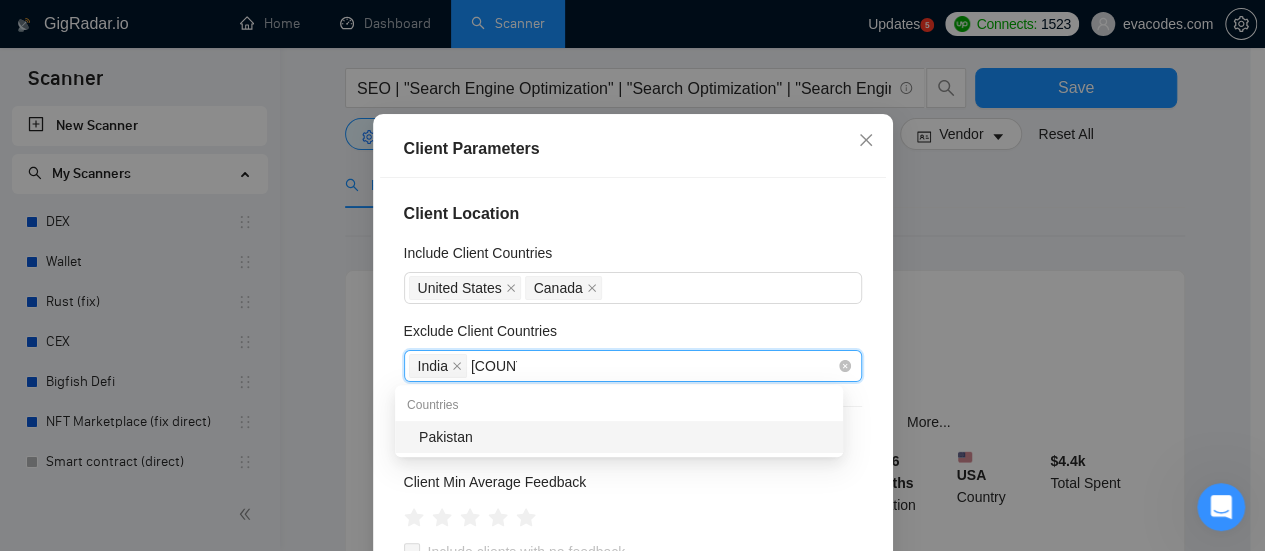 type on "Pakistan" 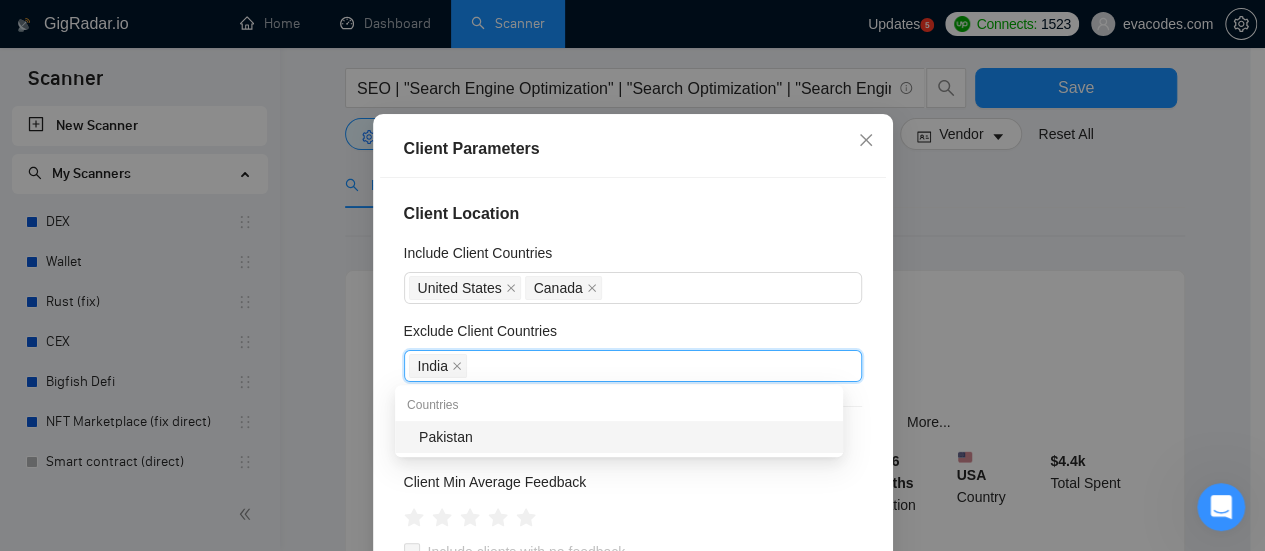 click on "Exclude Client Countries" at bounding box center (633, 335) 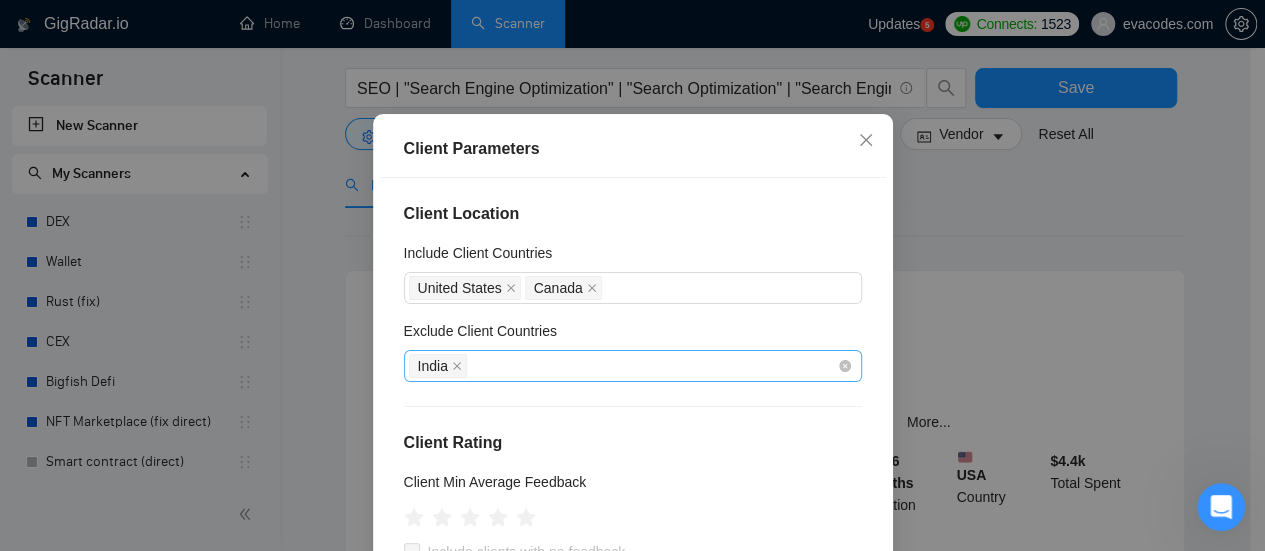 click on "India" at bounding box center (623, 366) 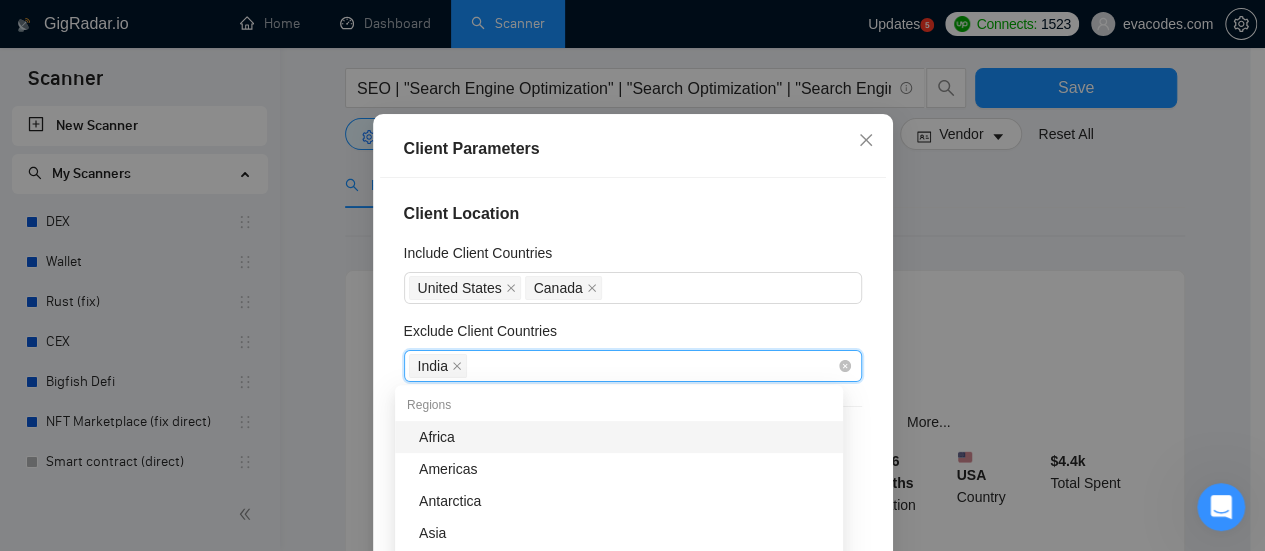 type on "O" 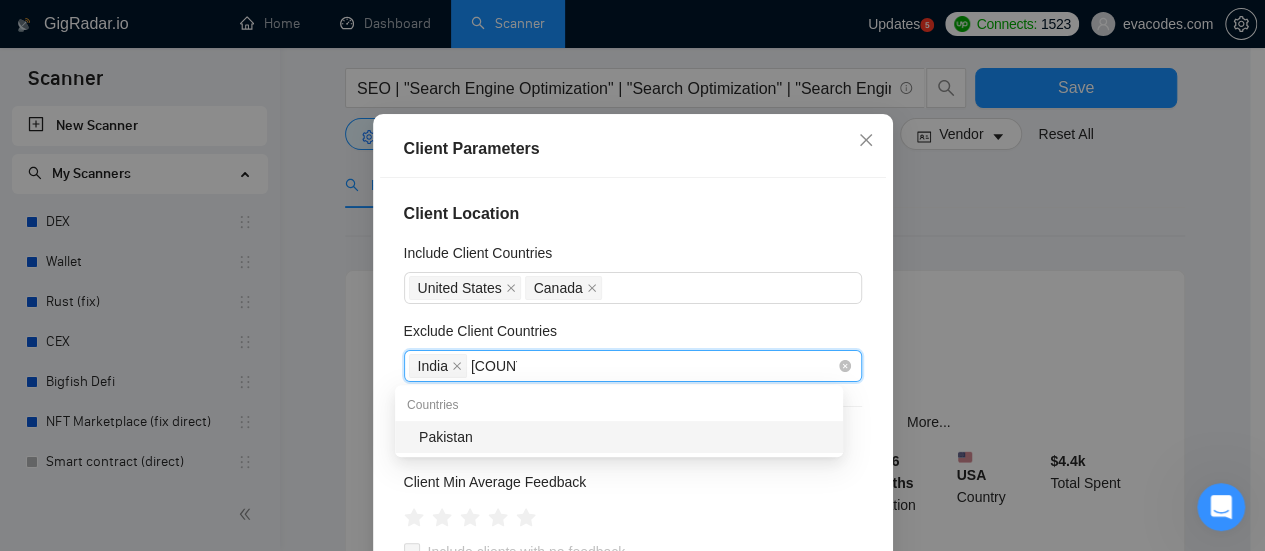 type on "Pakistan" 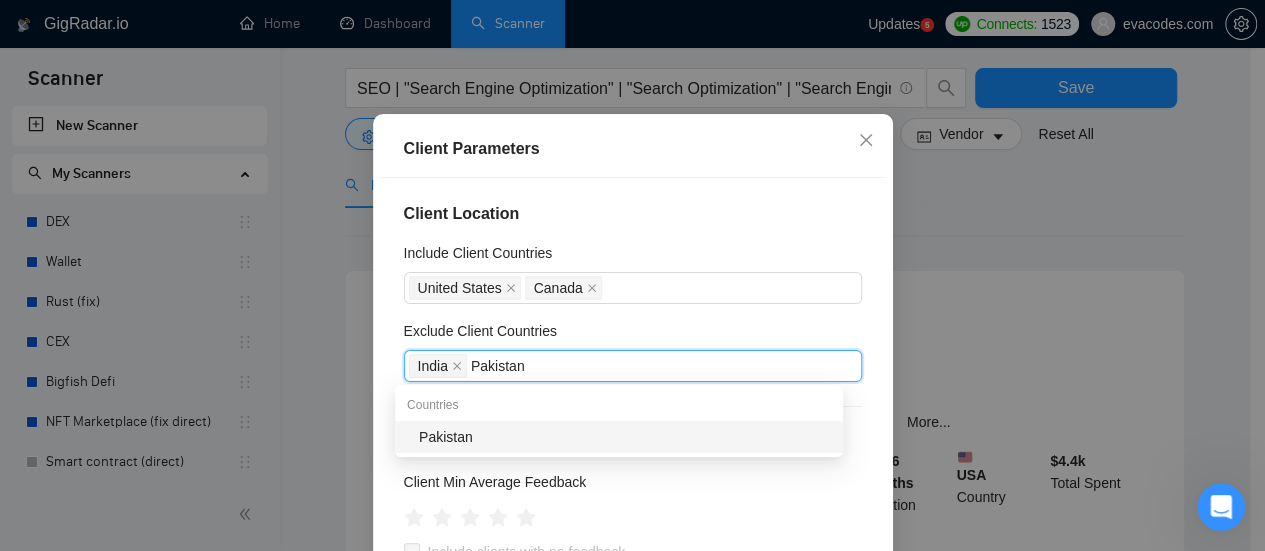click on "Pakistan" at bounding box center [625, 437] 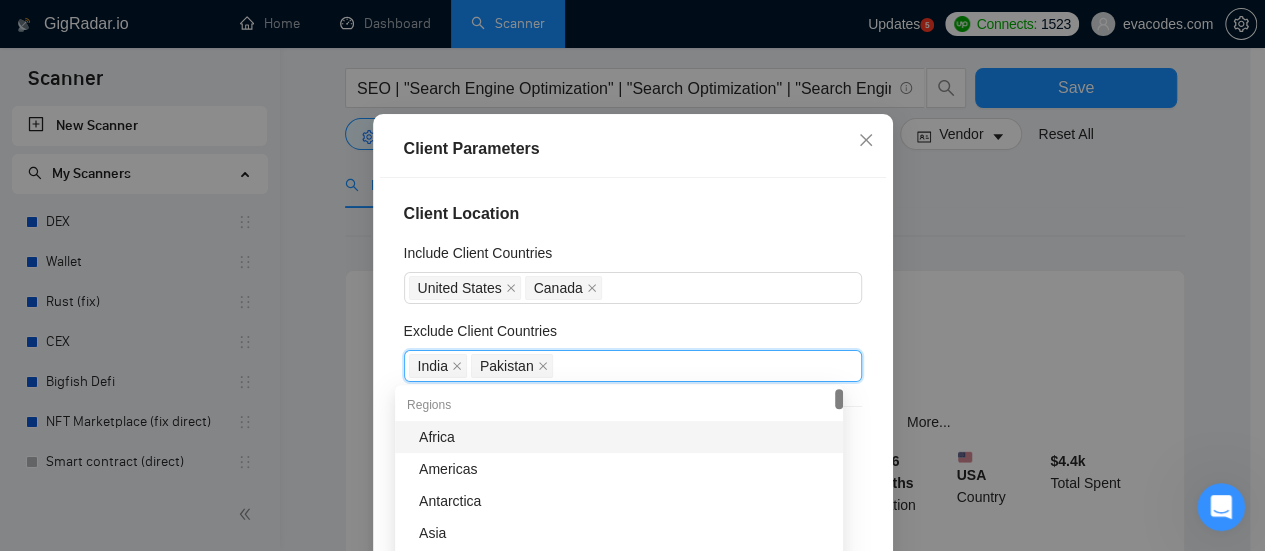 click on "Exclude Client Countries" at bounding box center (633, 335) 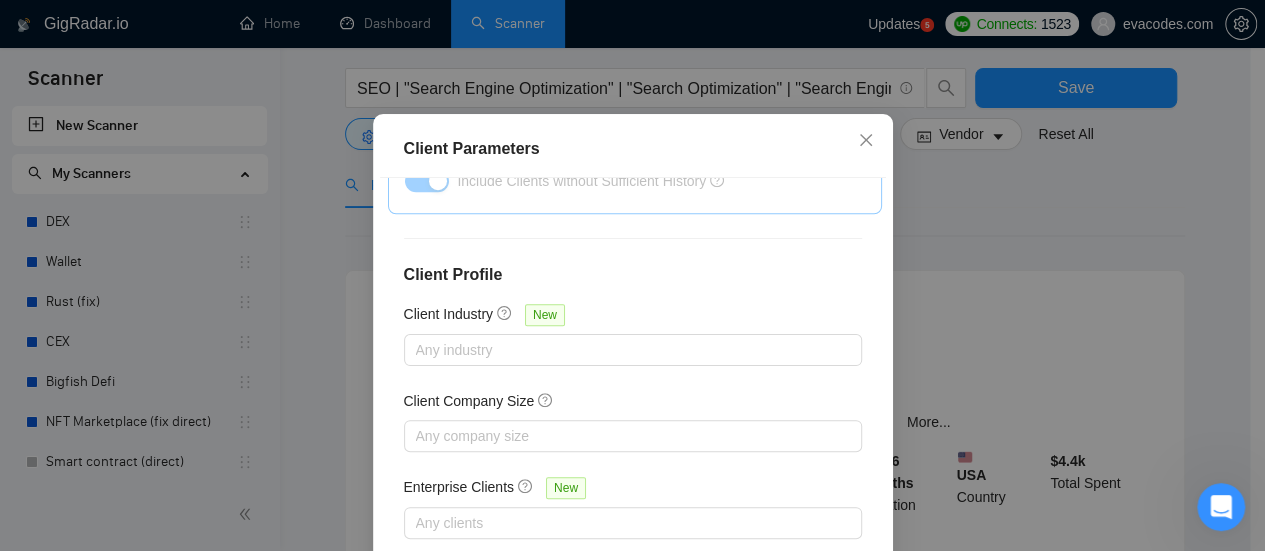 scroll, scrollTop: 858, scrollLeft: 0, axis: vertical 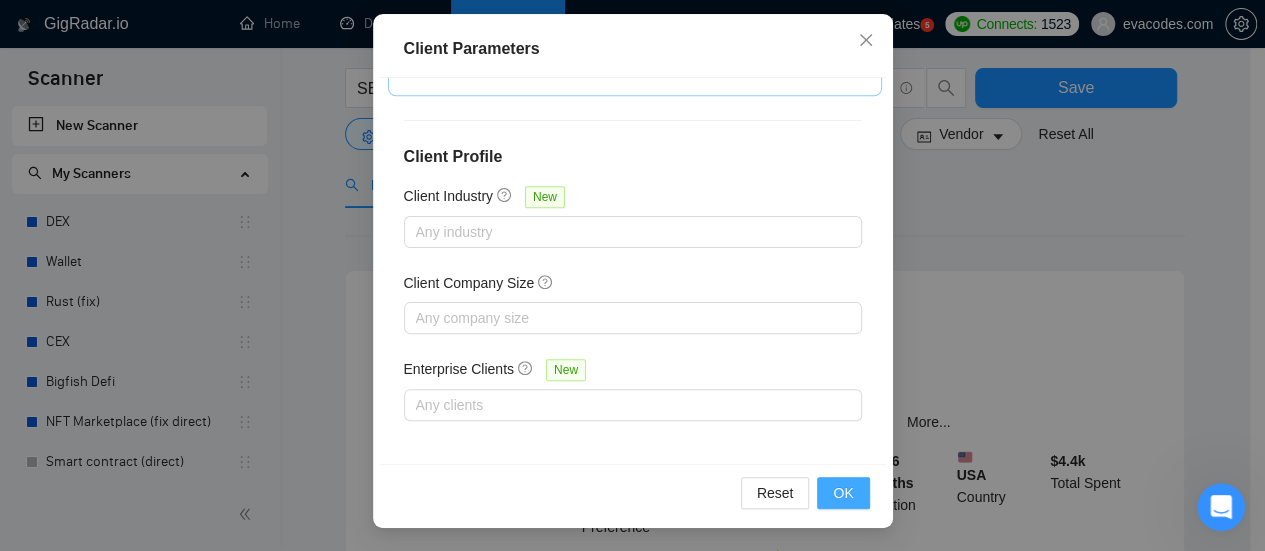 click on "OK" at bounding box center (843, 493) 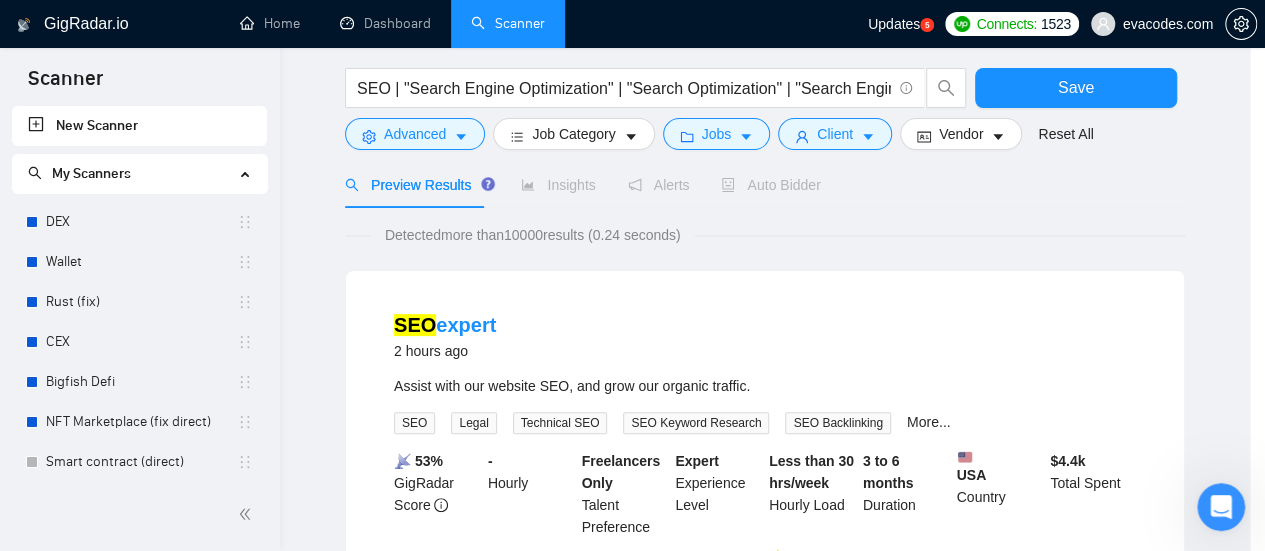 scroll, scrollTop: 106, scrollLeft: 0, axis: vertical 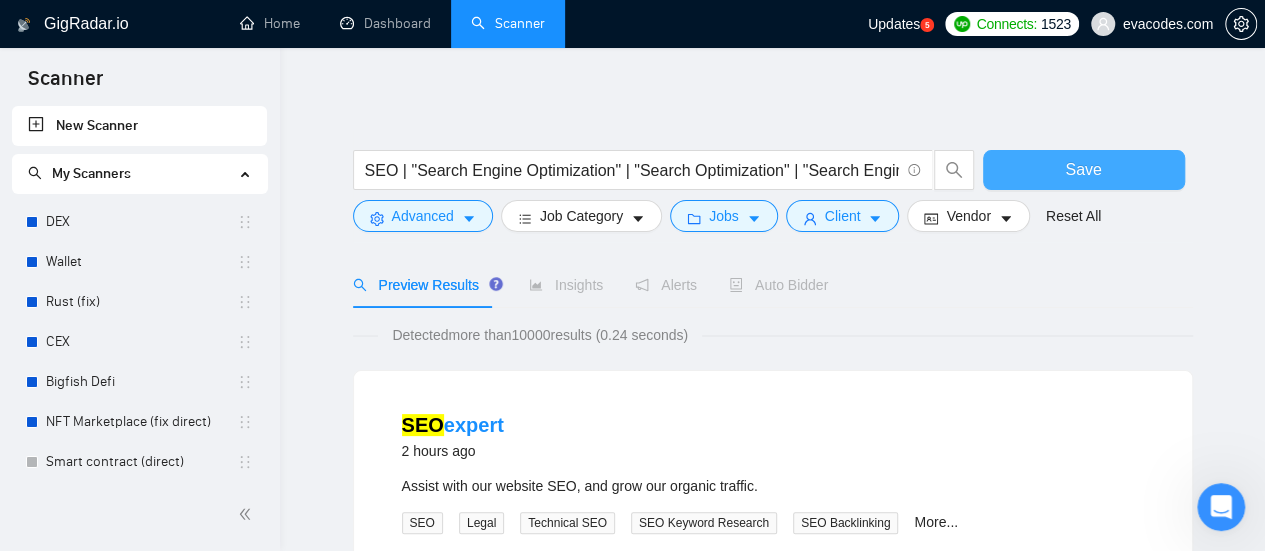 click on "Save" at bounding box center (1084, 170) 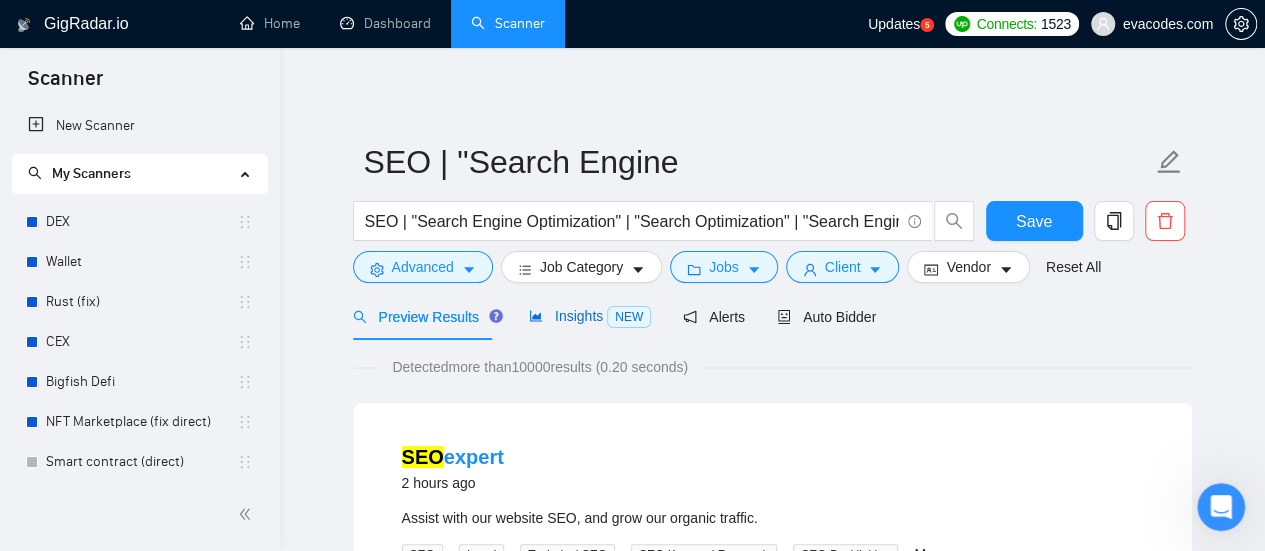 click on "Insights NEW" at bounding box center [590, 316] 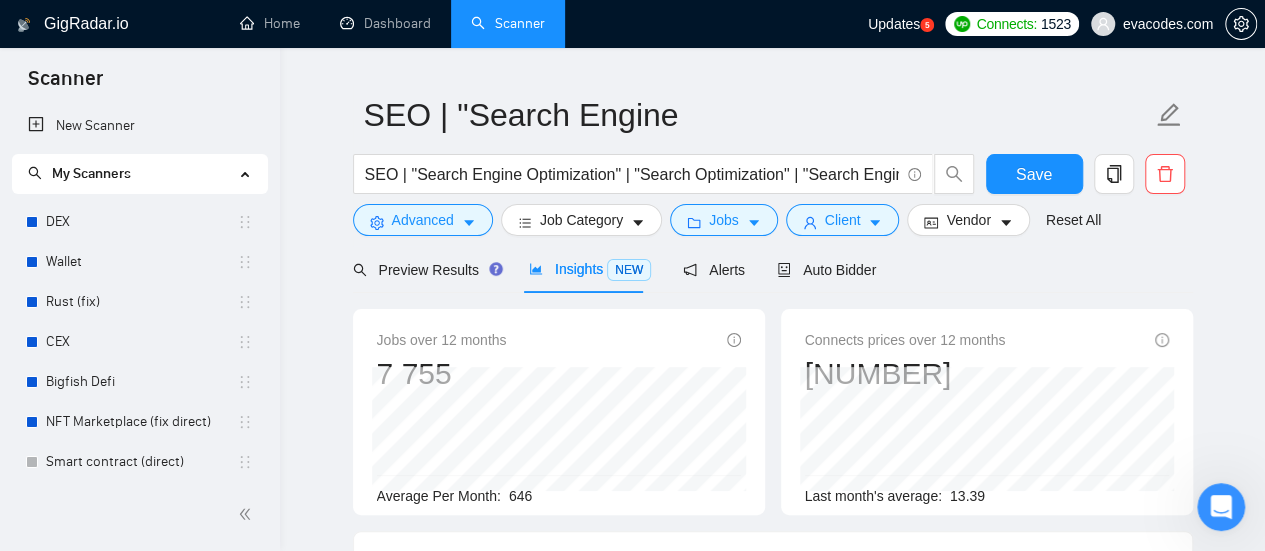 scroll, scrollTop: 0, scrollLeft: 0, axis: both 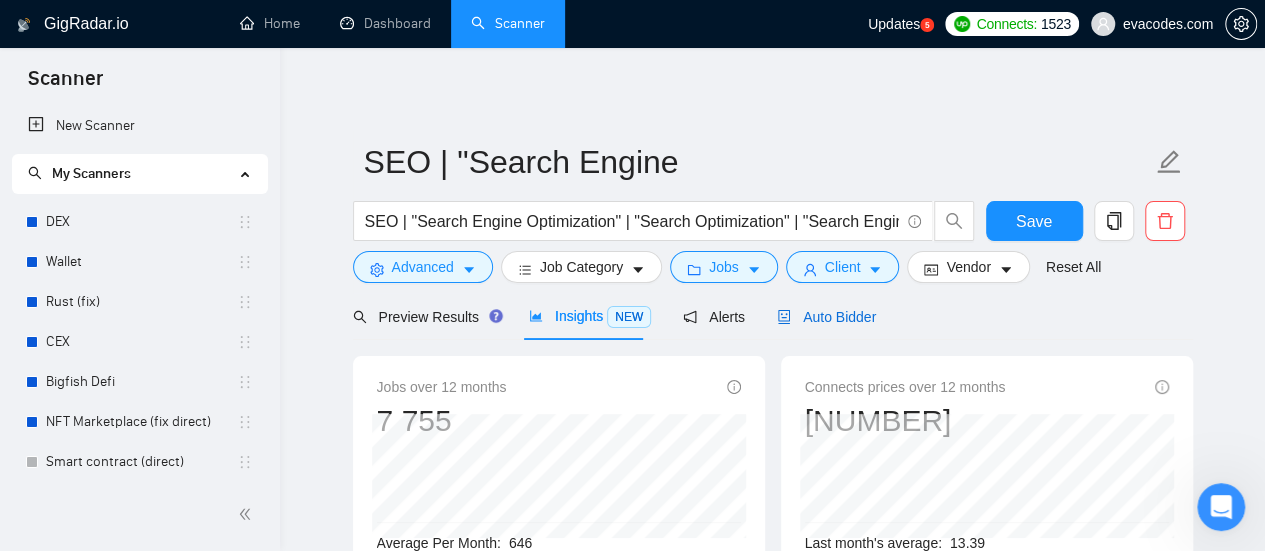 click on "Auto Bidder" at bounding box center [826, 317] 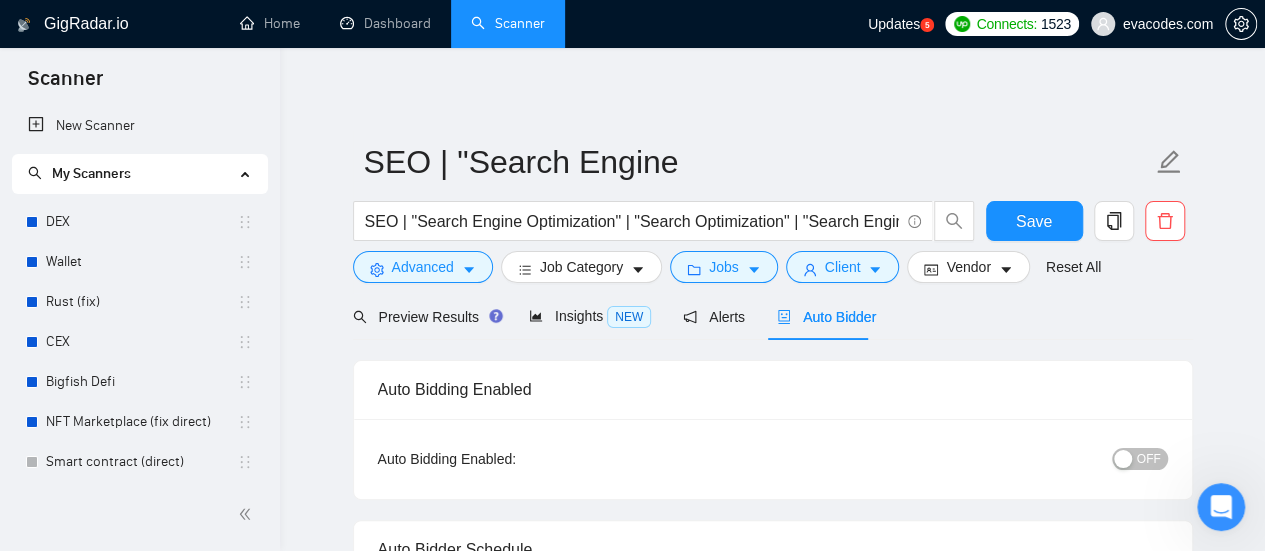 scroll, scrollTop: 100, scrollLeft: 0, axis: vertical 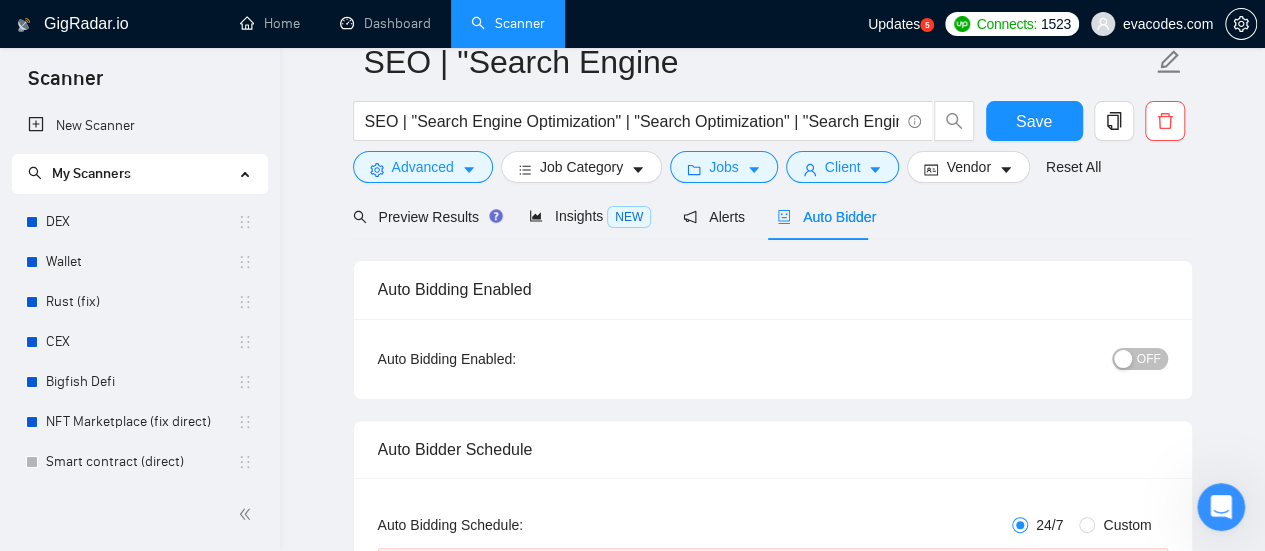 type 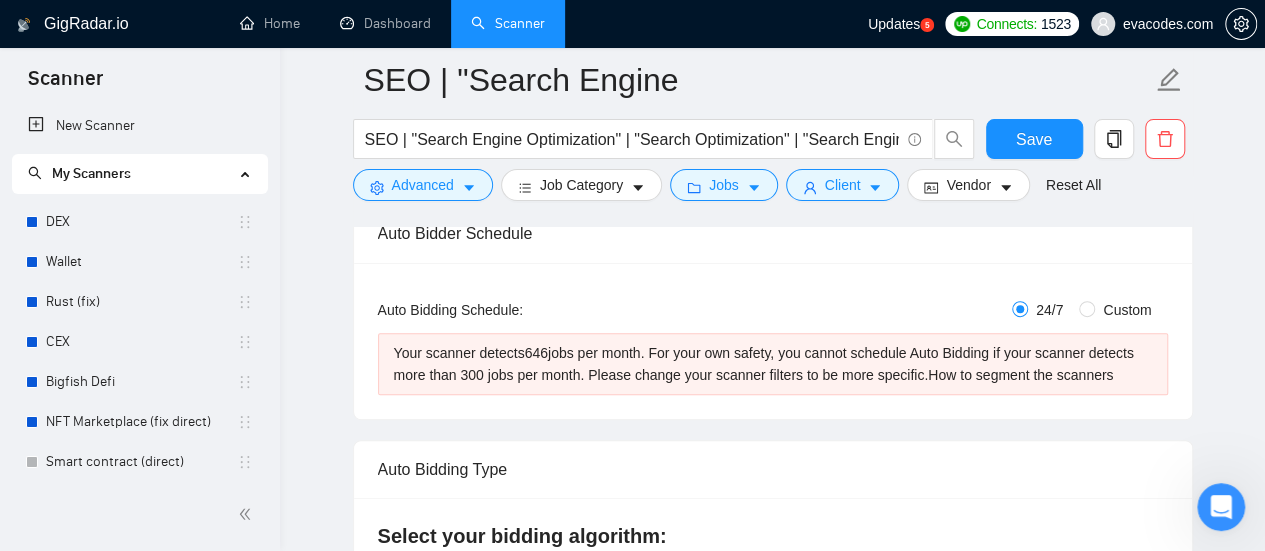 scroll, scrollTop: 200, scrollLeft: 0, axis: vertical 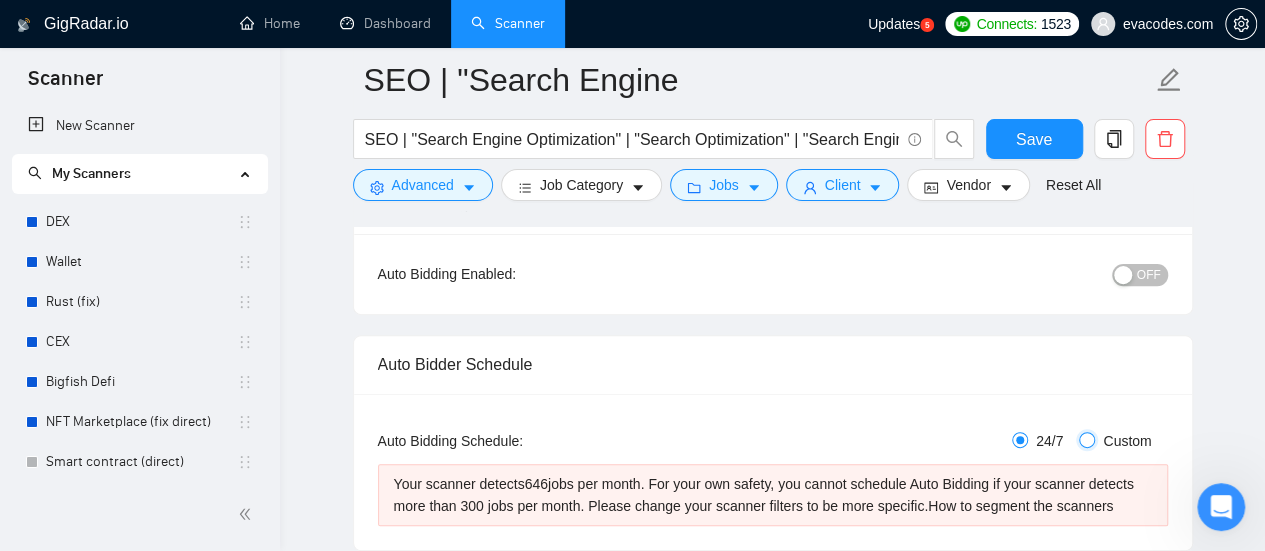 click on "Custom" at bounding box center [1087, 440] 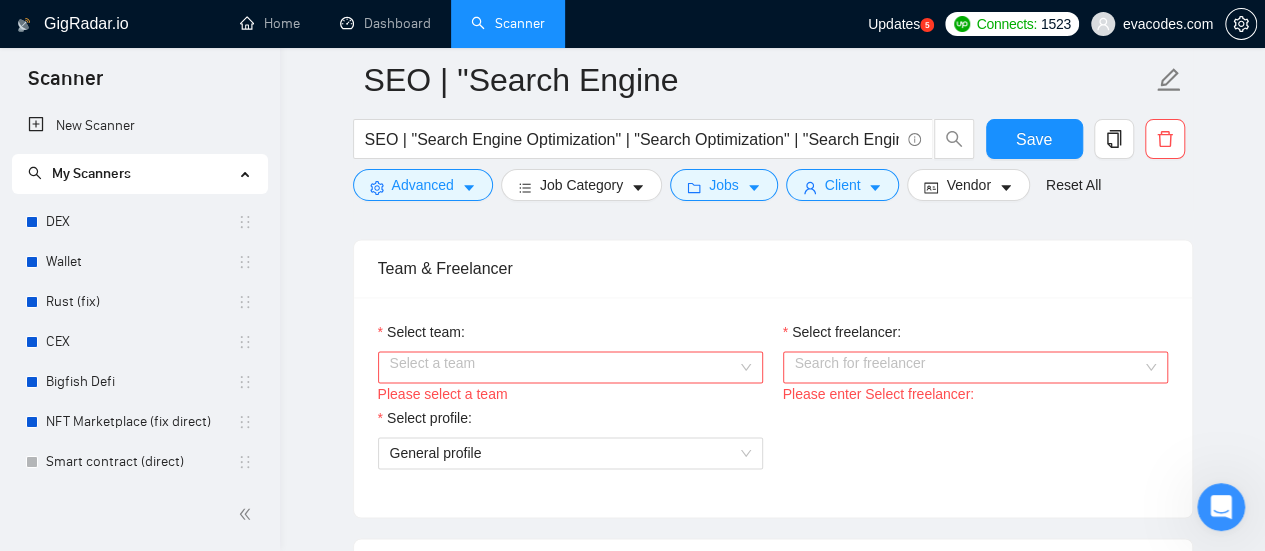 scroll, scrollTop: 1300, scrollLeft: 0, axis: vertical 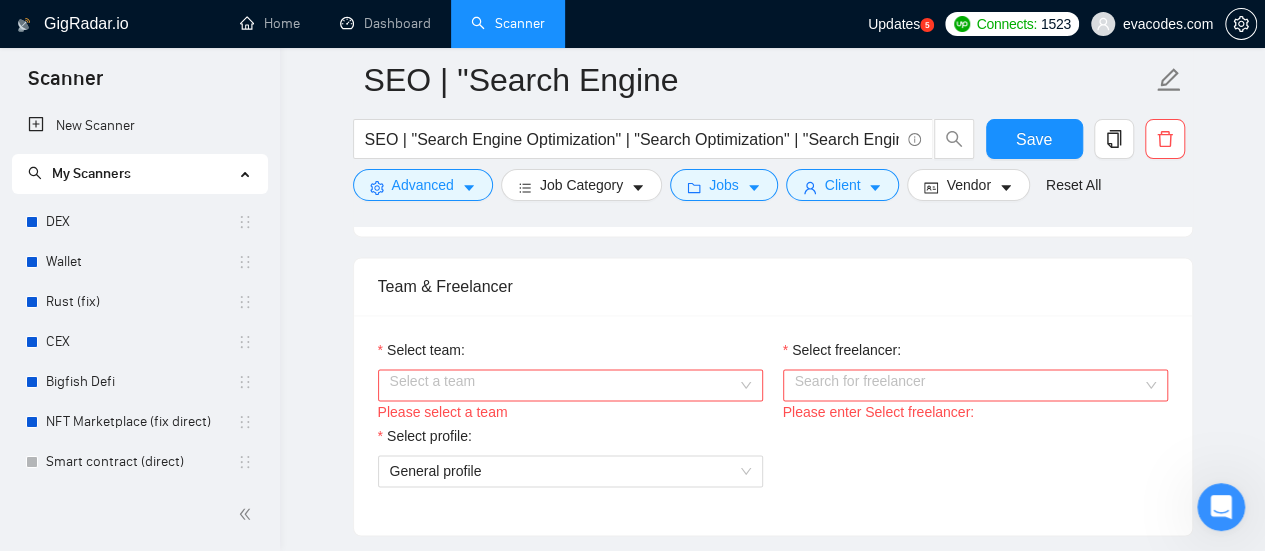 click on "Select team:" at bounding box center (563, 385) 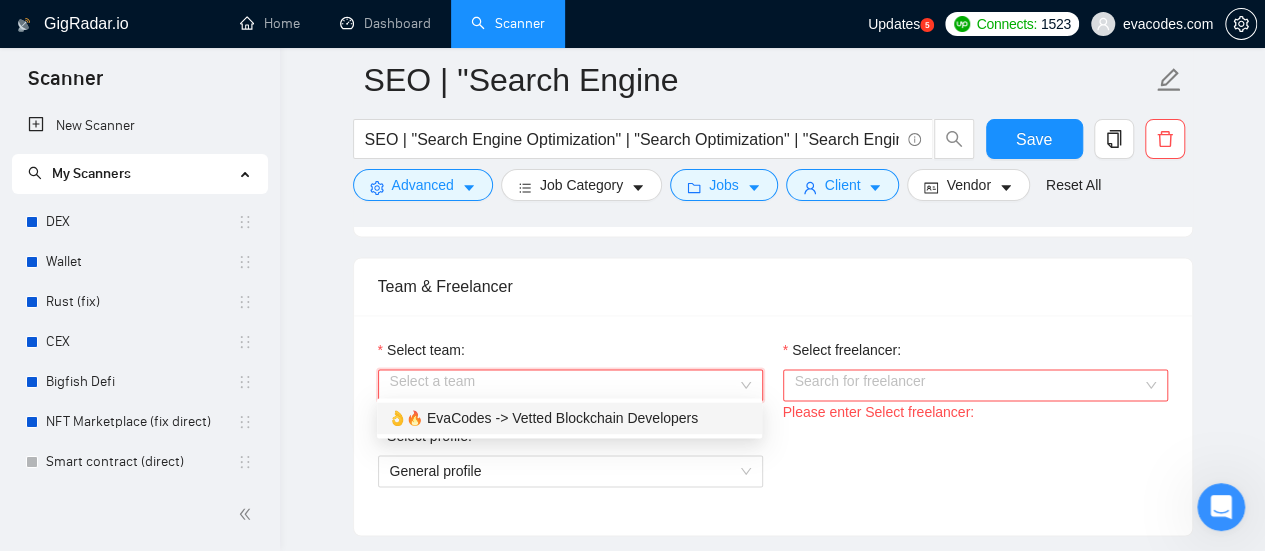 click on "👌🔥 EvaCodes -> Vetted Blockchain Developers" at bounding box center (569, 418) 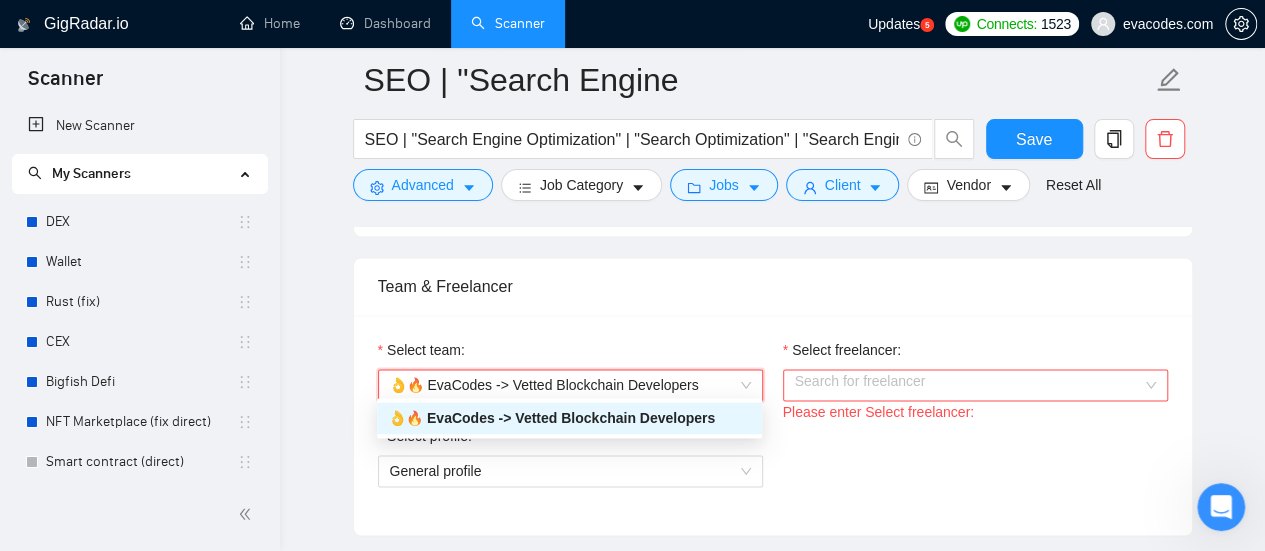 click on "Select freelancer:" at bounding box center [968, 385] 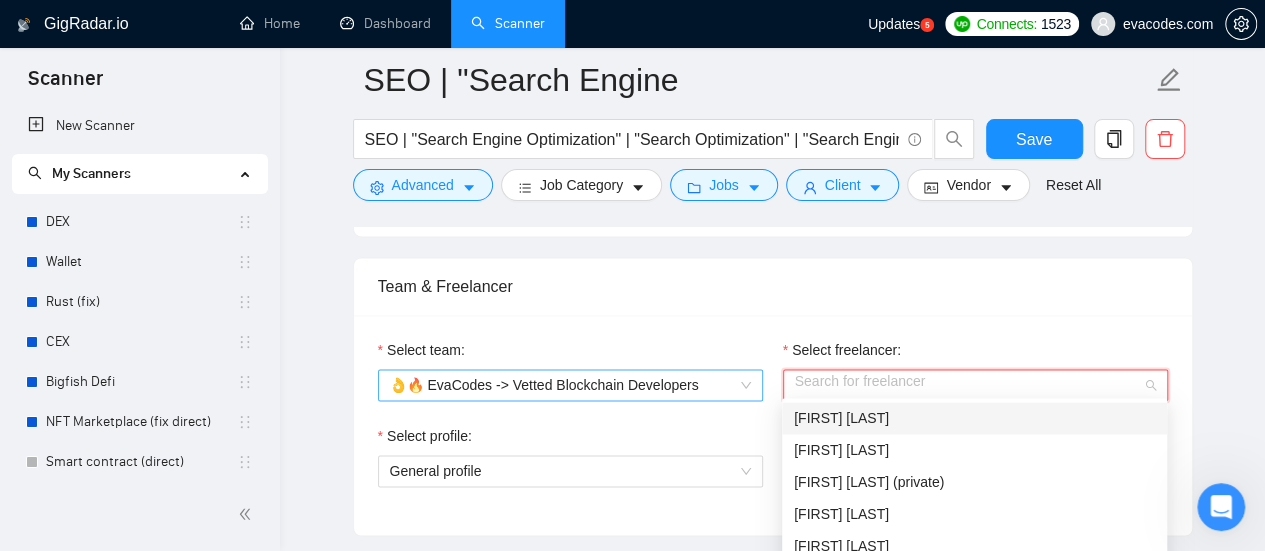 drag, startPoint x: 913, startPoint y: 419, endPoint x: 650, endPoint y: 383, distance: 265.45245 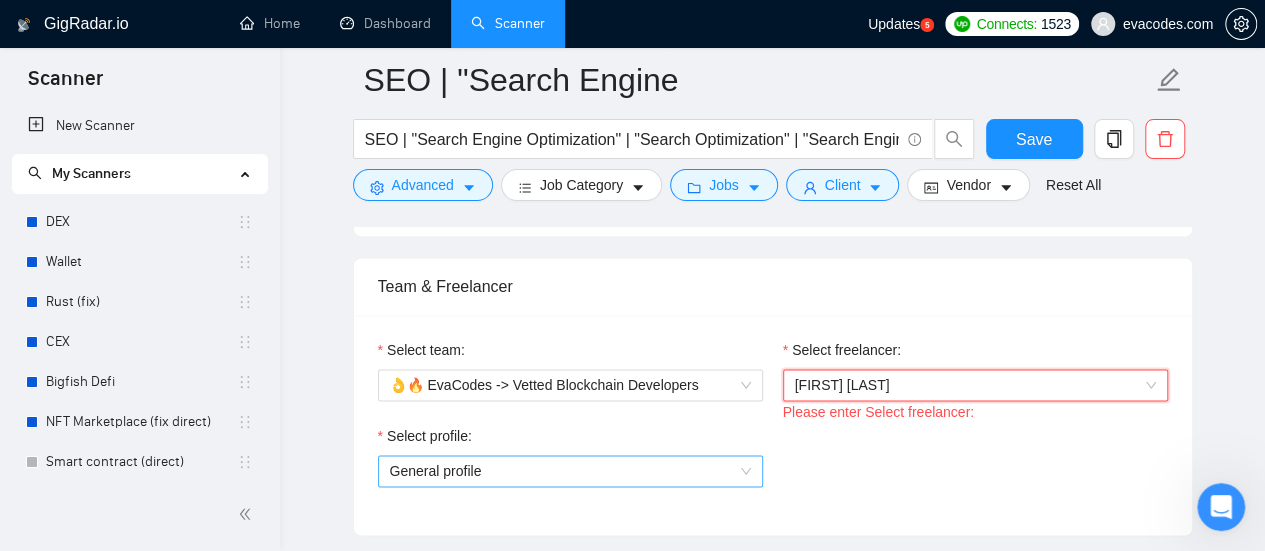 scroll, scrollTop: 1400, scrollLeft: 0, axis: vertical 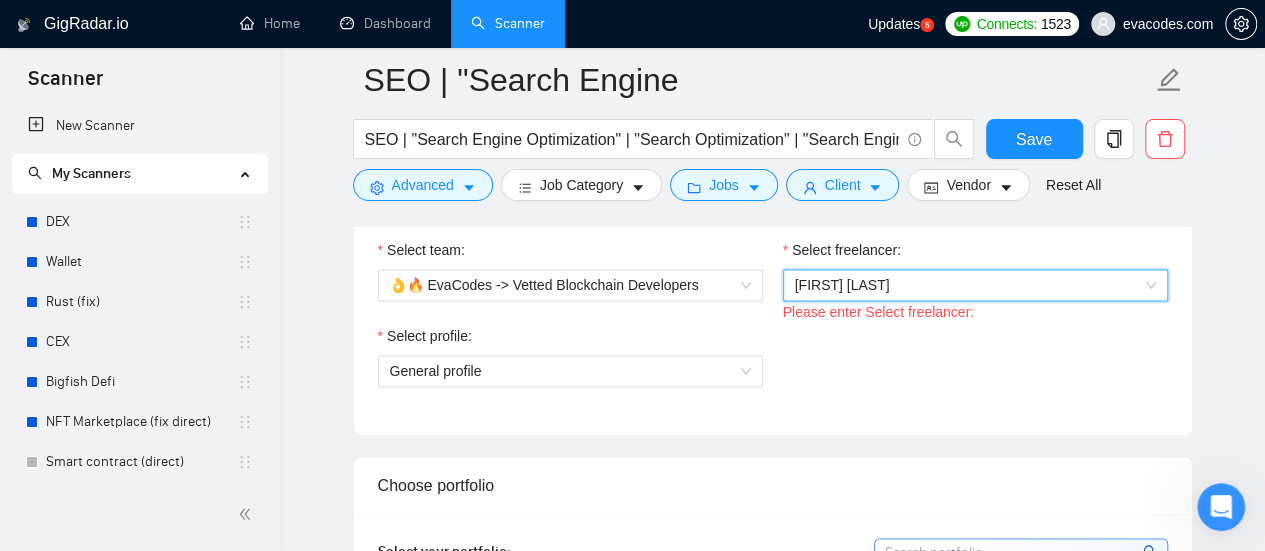 click on "Select profile:" at bounding box center (570, 340) 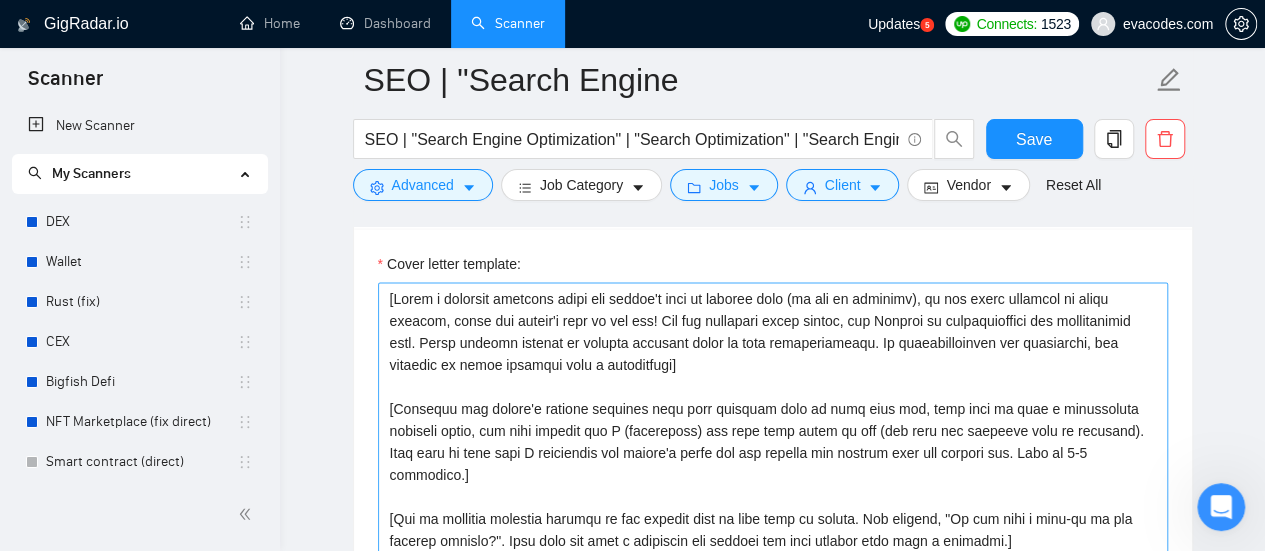 scroll, scrollTop: 2100, scrollLeft: 0, axis: vertical 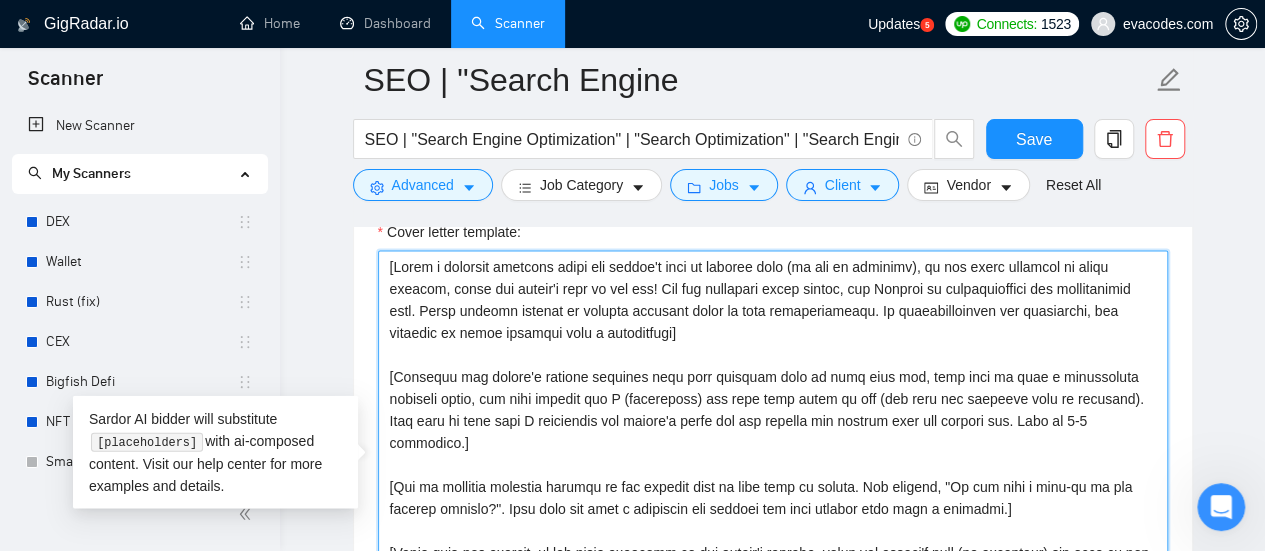 click on "Cover letter template:" at bounding box center [773, 476] 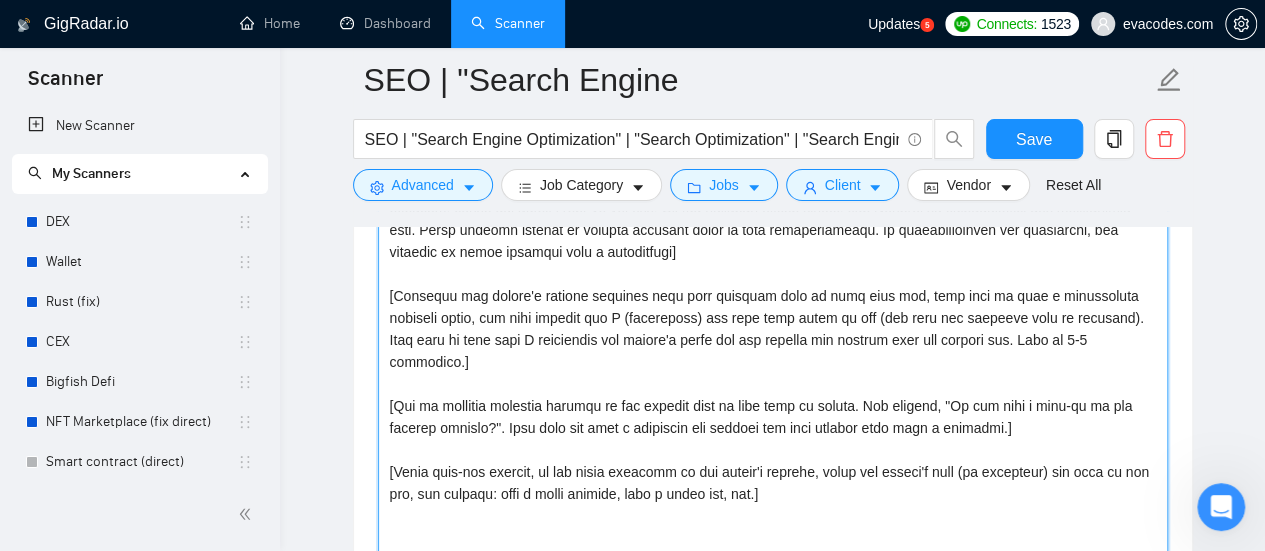 scroll, scrollTop: 2200, scrollLeft: 0, axis: vertical 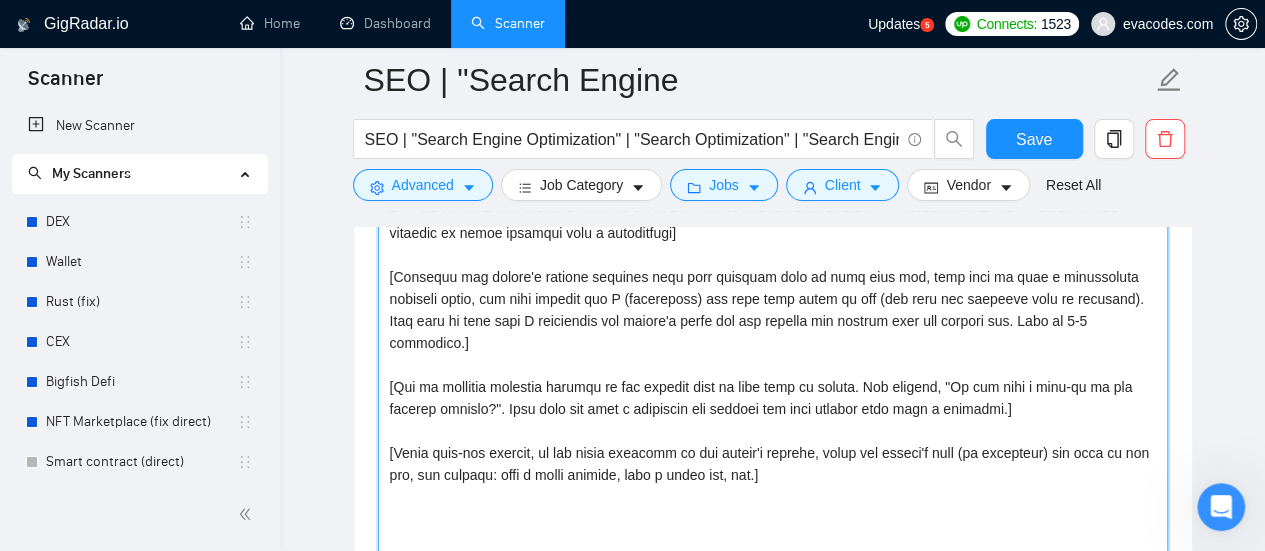drag, startPoint x: 782, startPoint y: 442, endPoint x: 762, endPoint y: 447, distance: 20.615528 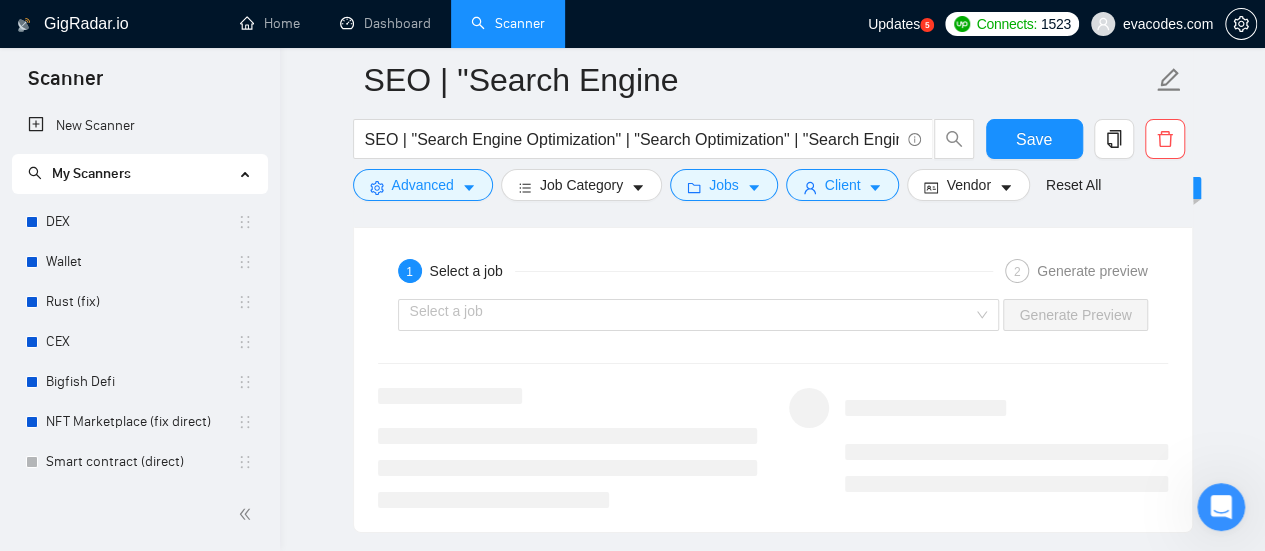scroll, scrollTop: 3600, scrollLeft: 0, axis: vertical 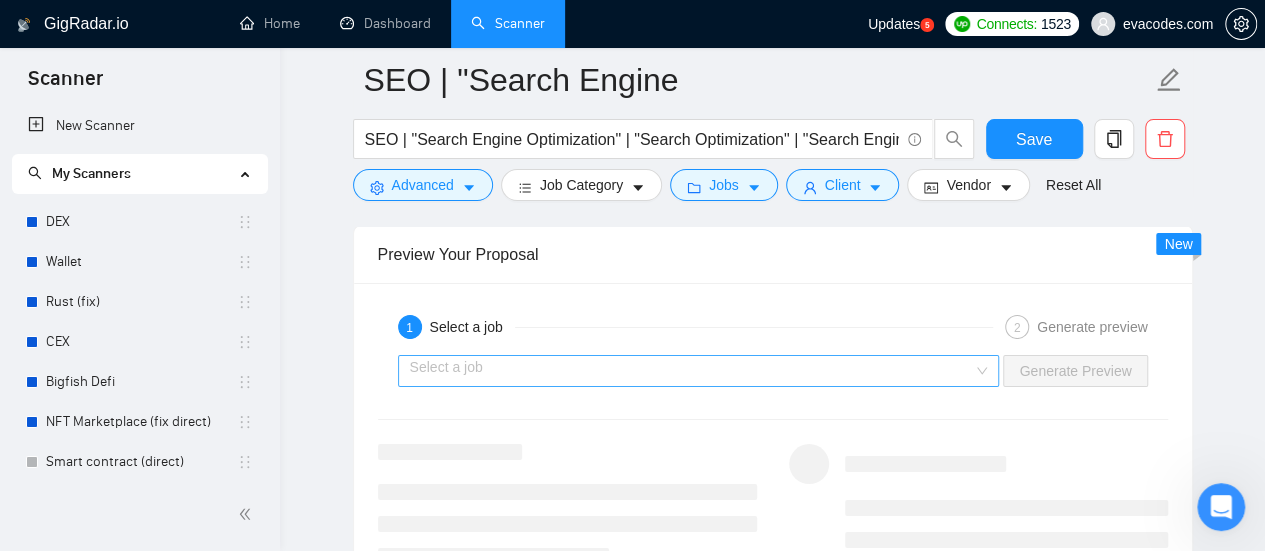 click at bounding box center (692, 371) 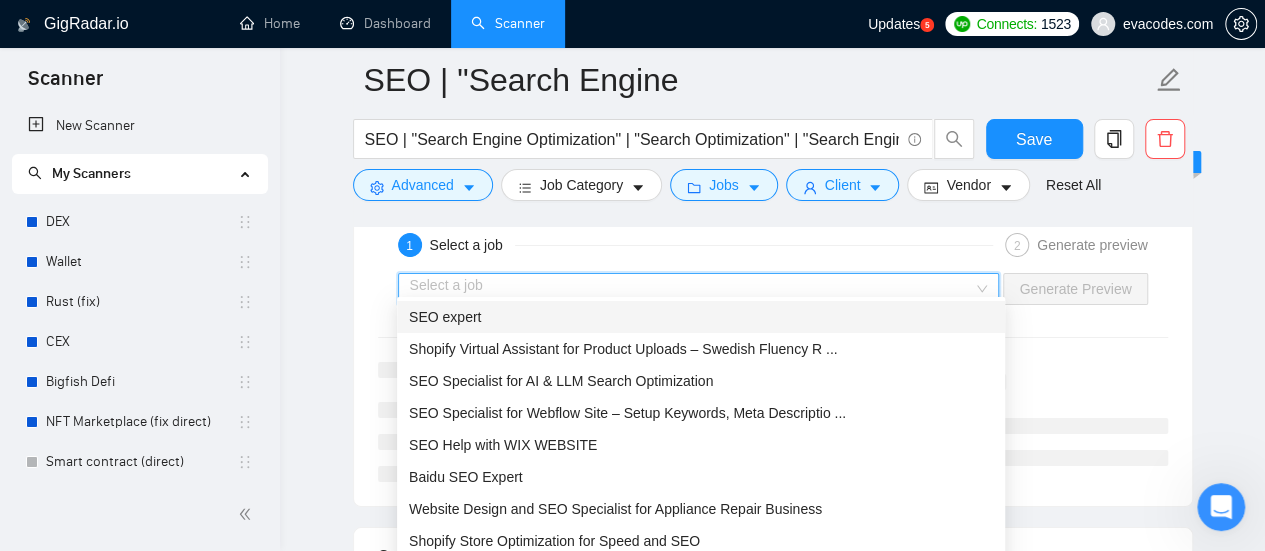 scroll, scrollTop: 3700, scrollLeft: 0, axis: vertical 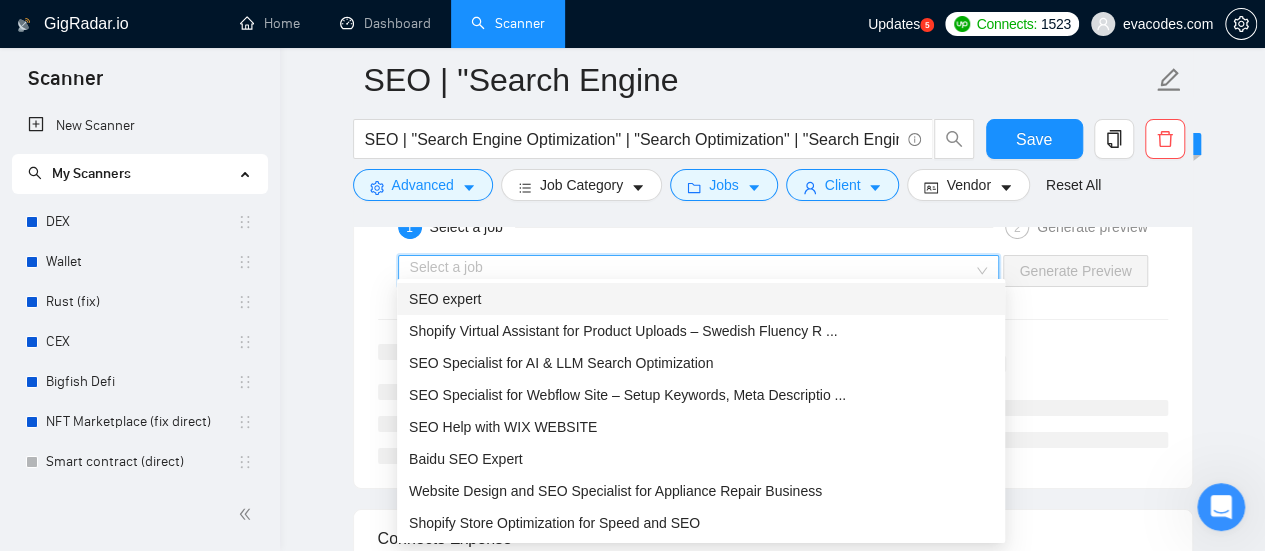click on "SEO expert" at bounding box center [445, 299] 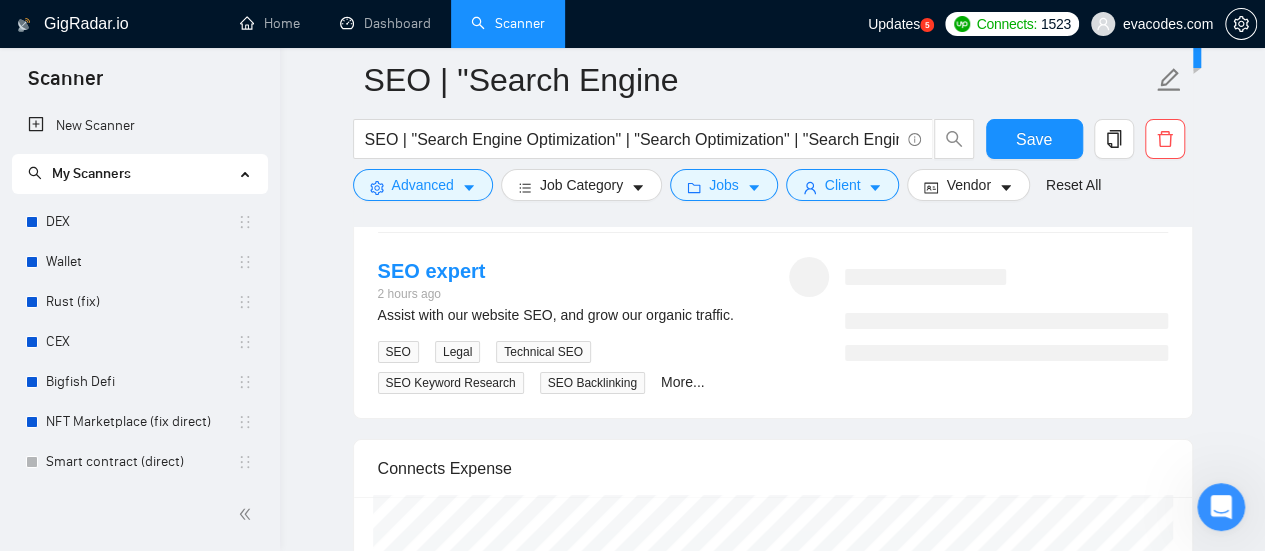 scroll, scrollTop: 3700, scrollLeft: 0, axis: vertical 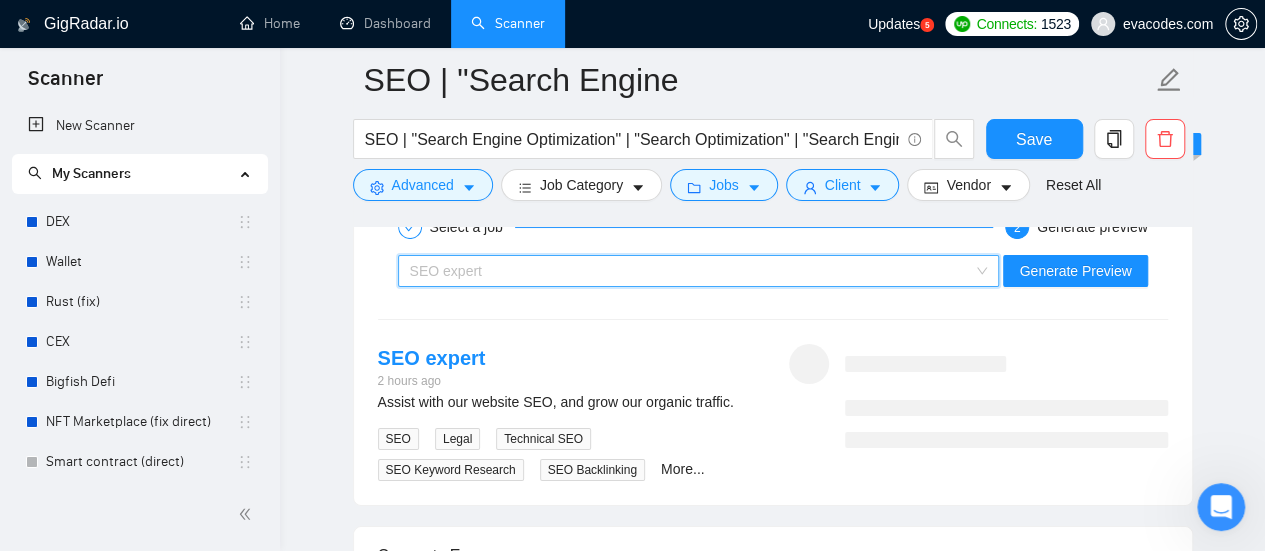 click on "SEO expert" at bounding box center [690, 271] 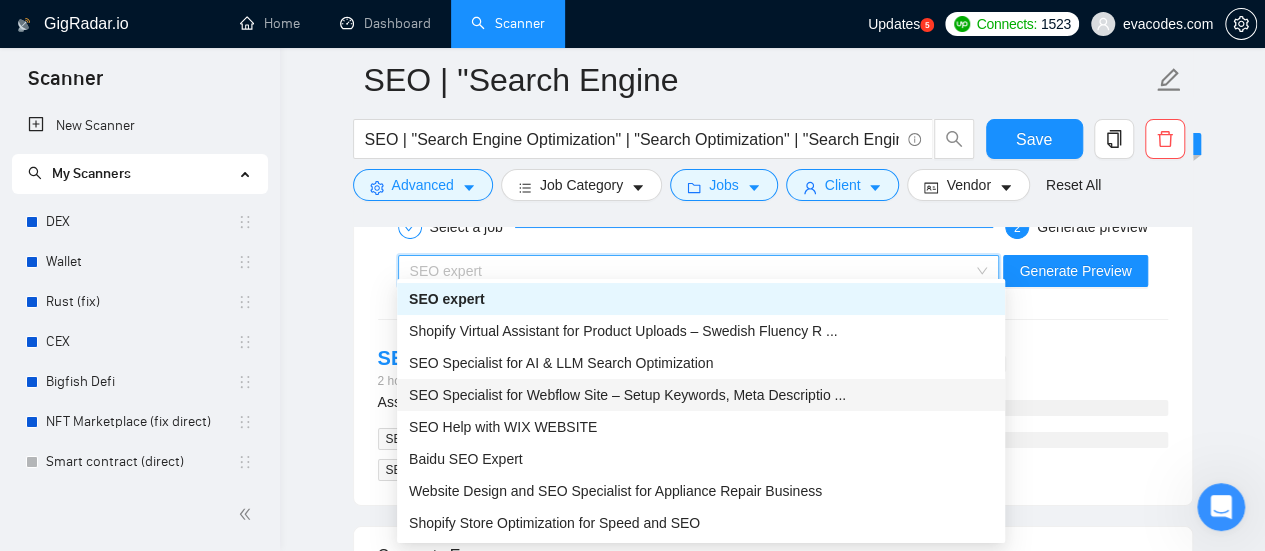 click on "SEO Specialist for Webflow Site – Setup Keywords, Meta Descriptio ..." at bounding box center (701, 395) 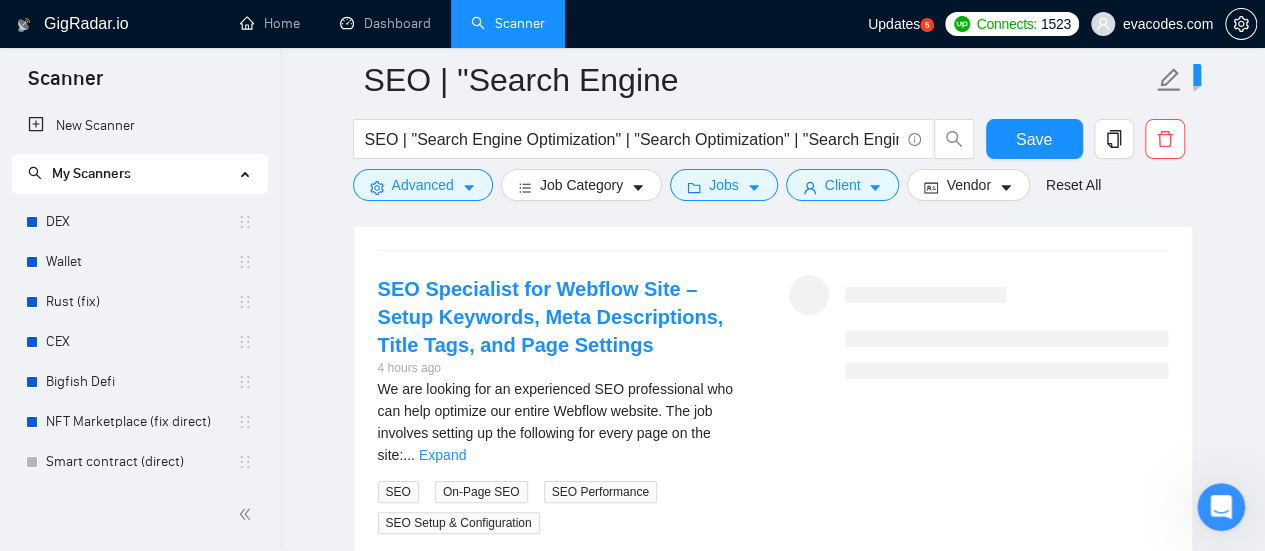 scroll, scrollTop: 3800, scrollLeft: 0, axis: vertical 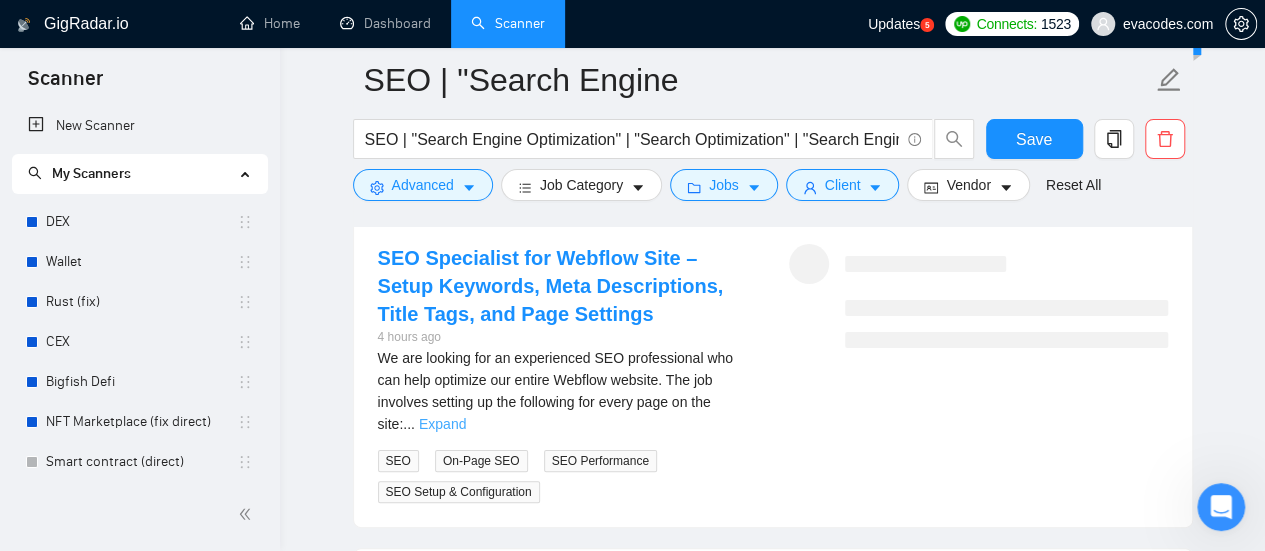 click on "Expand" at bounding box center [442, 424] 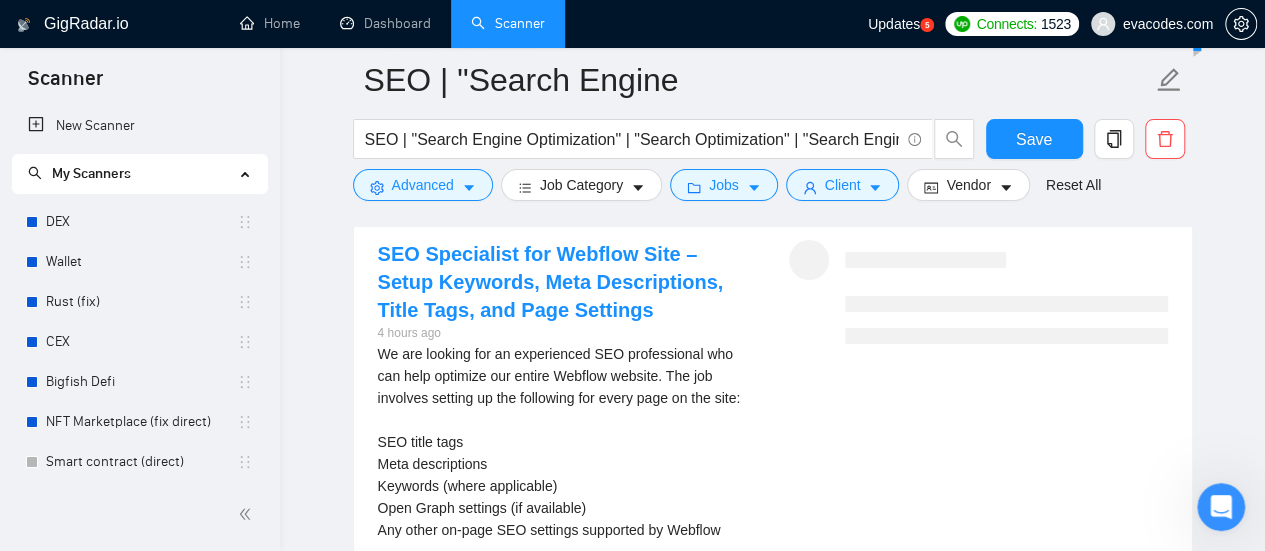 scroll, scrollTop: 3700, scrollLeft: 0, axis: vertical 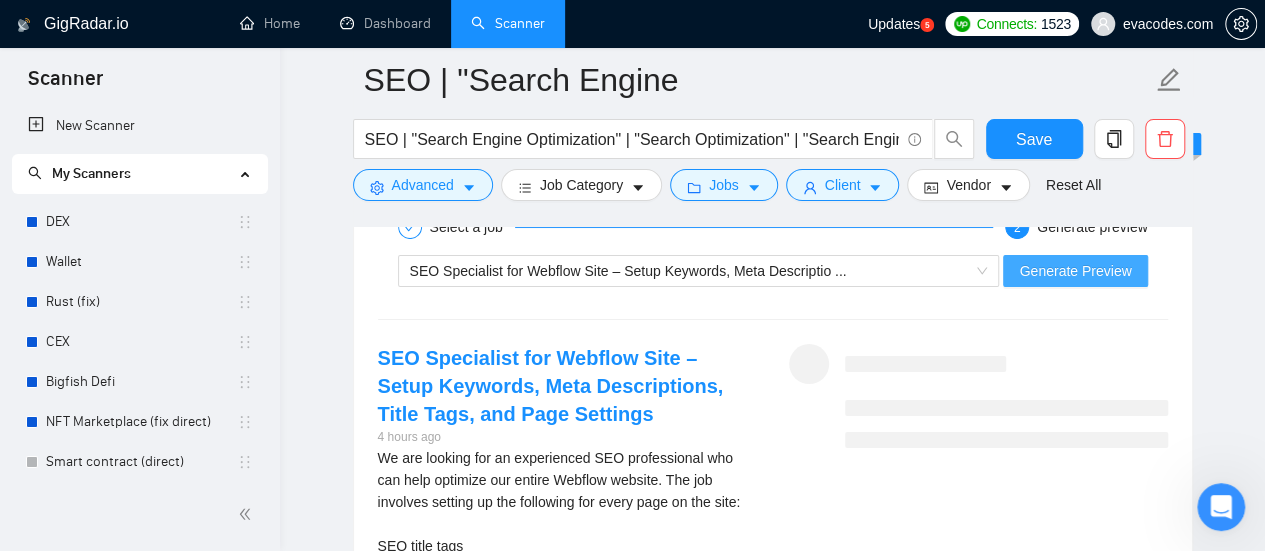 click on "Generate Preview" at bounding box center (1075, 271) 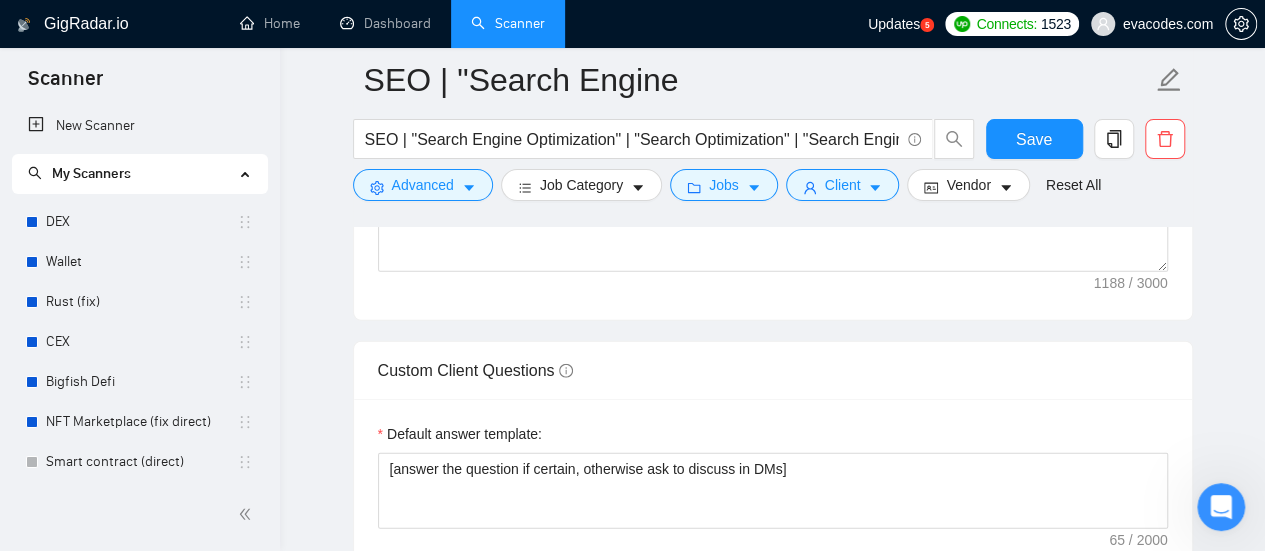scroll, scrollTop: 2600, scrollLeft: 0, axis: vertical 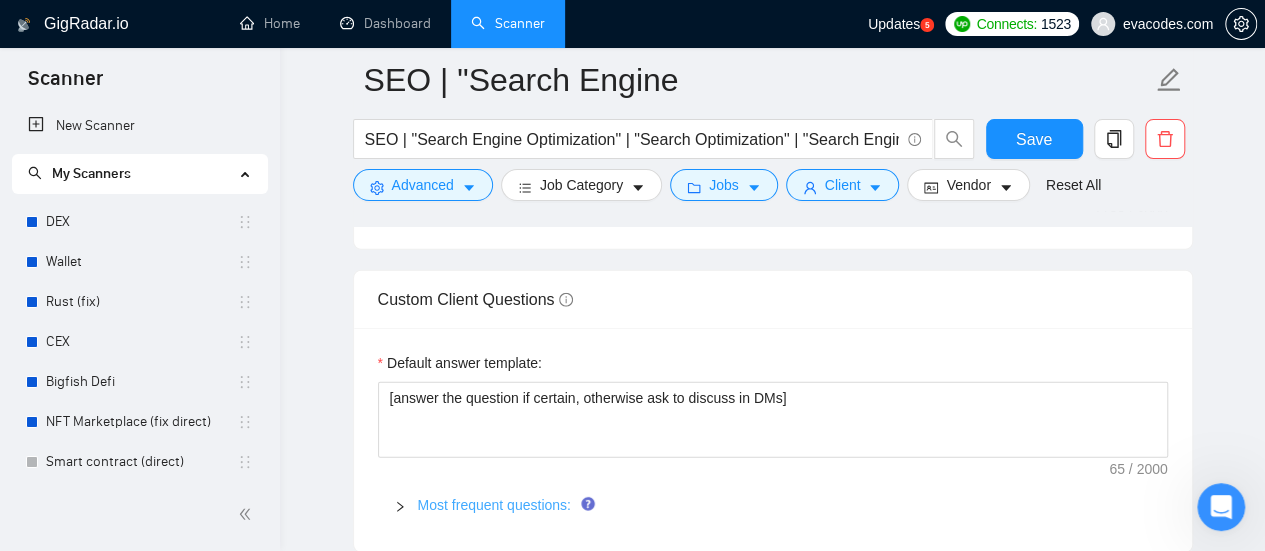 click on "Most frequent questions:" at bounding box center (494, 505) 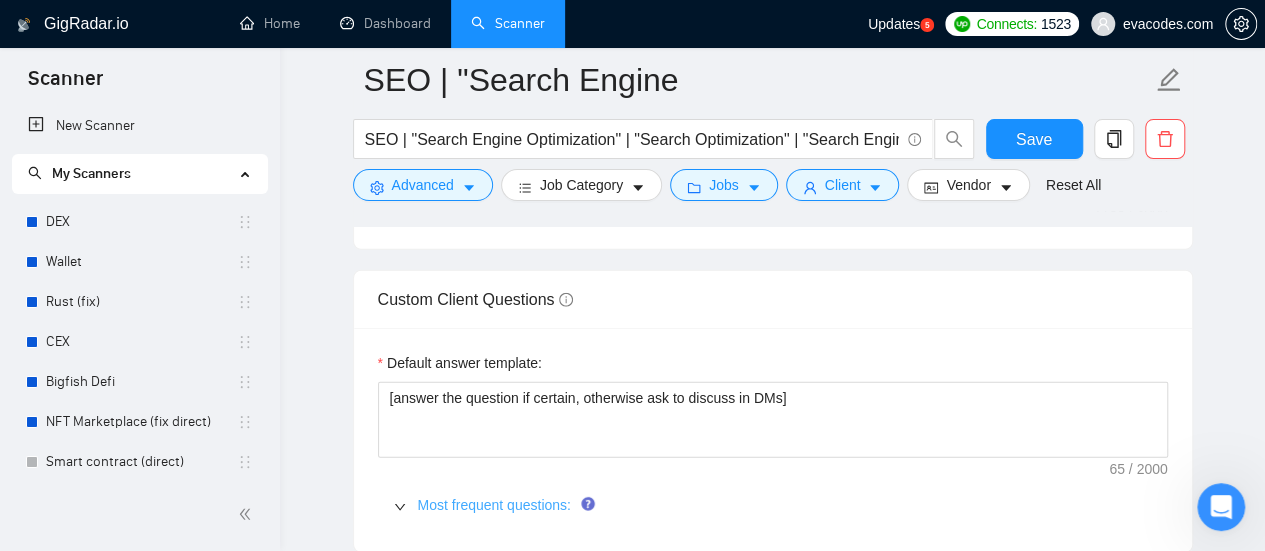 type 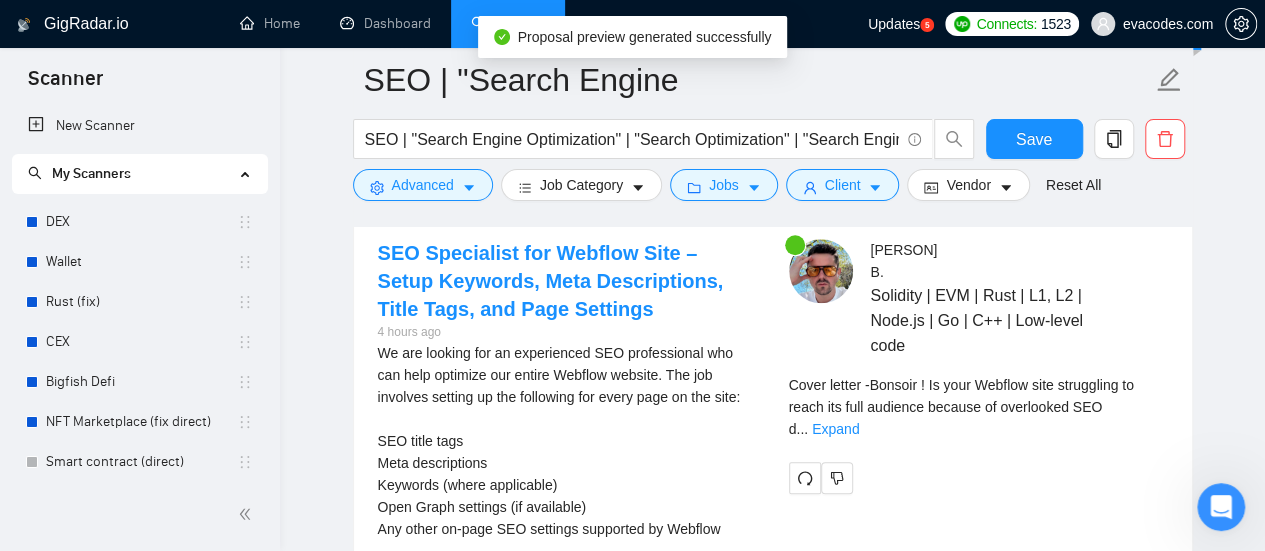 scroll, scrollTop: 4700, scrollLeft: 0, axis: vertical 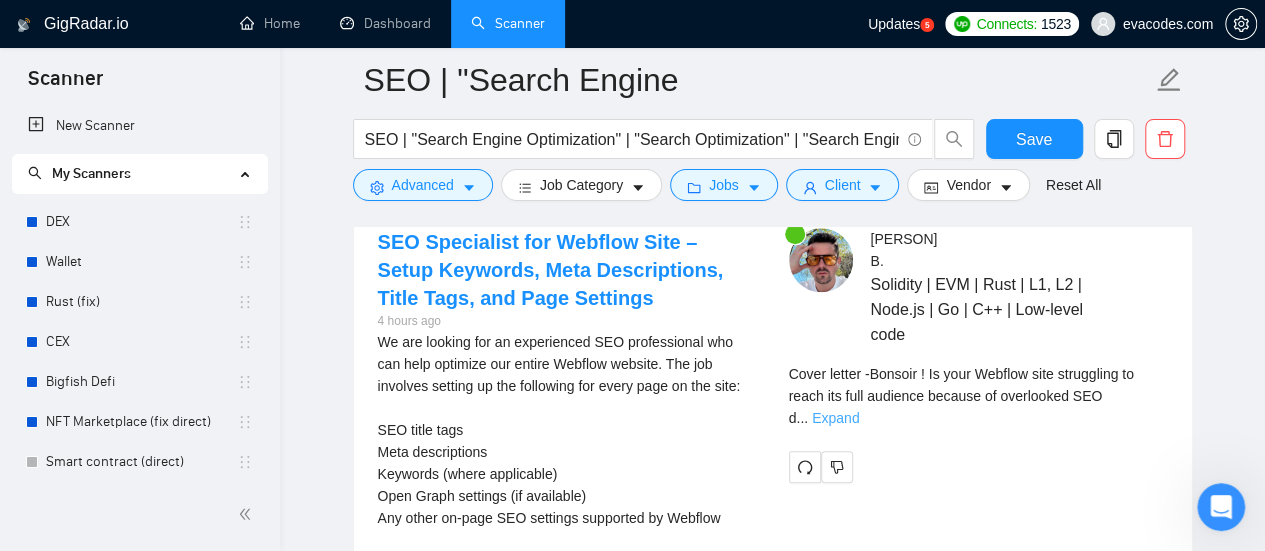 click on "Expand" at bounding box center [835, 418] 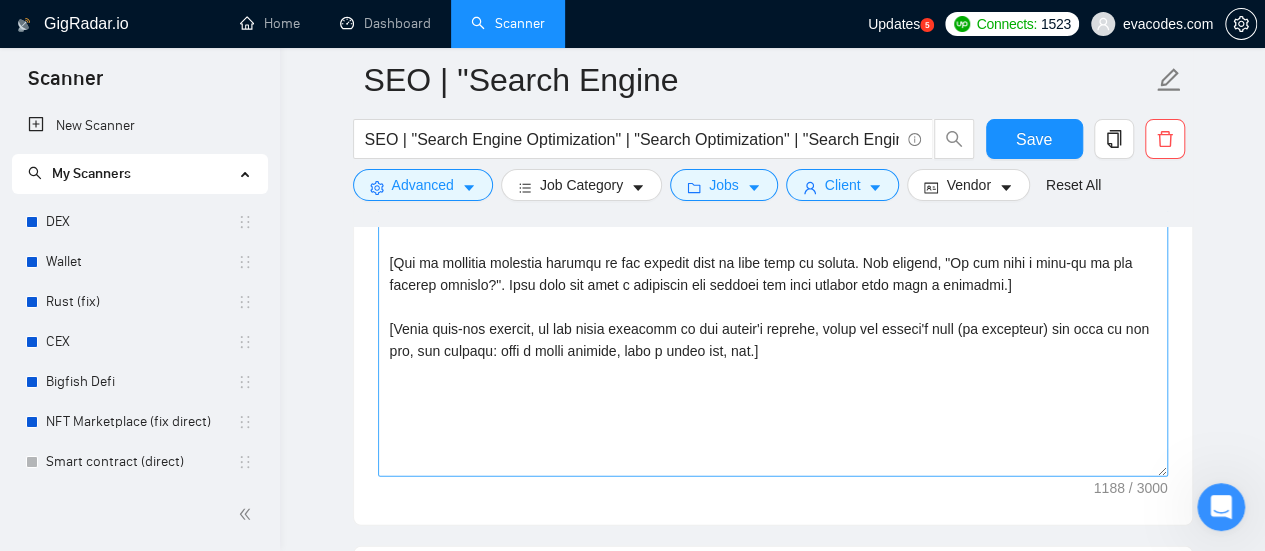 scroll, scrollTop: 2200, scrollLeft: 0, axis: vertical 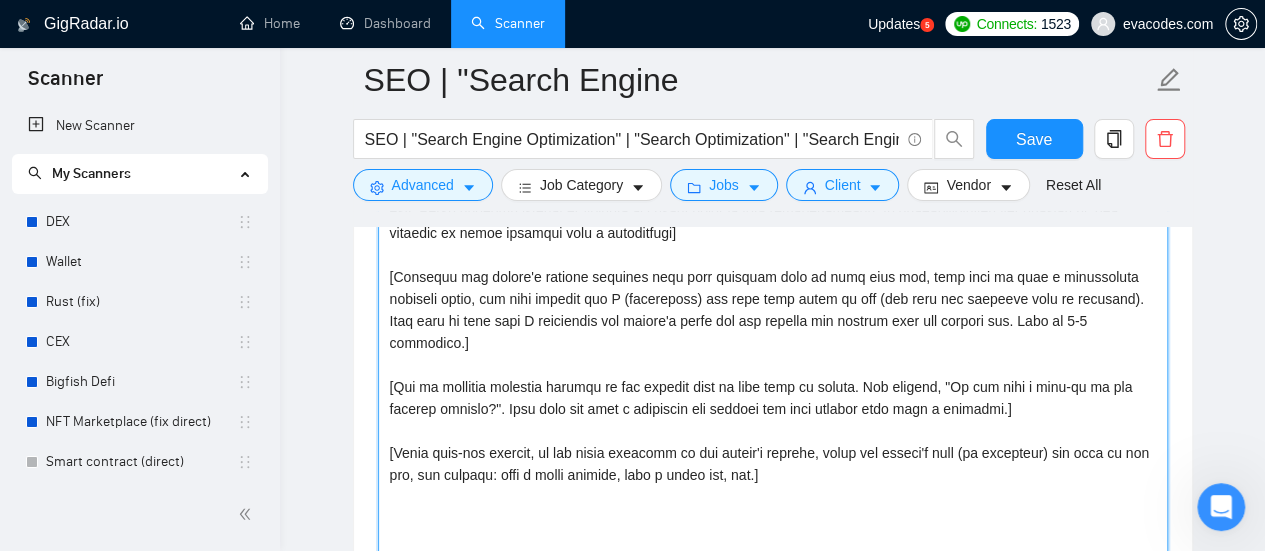 drag, startPoint x: 787, startPoint y: 455, endPoint x: 389, endPoint y: 421, distance: 399.44962 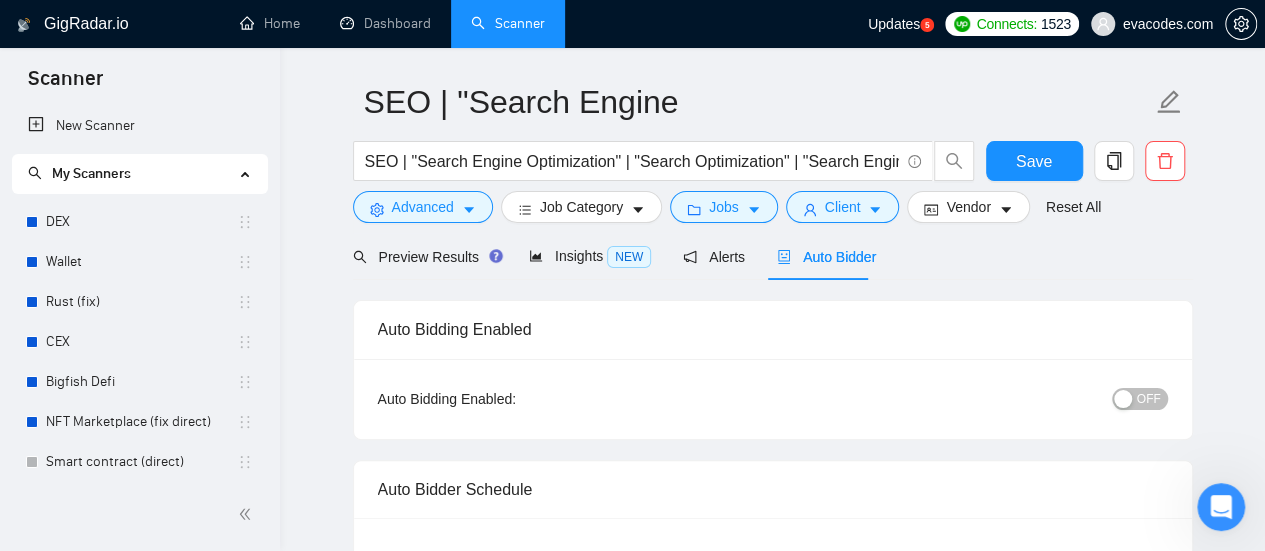 scroll, scrollTop: 0, scrollLeft: 0, axis: both 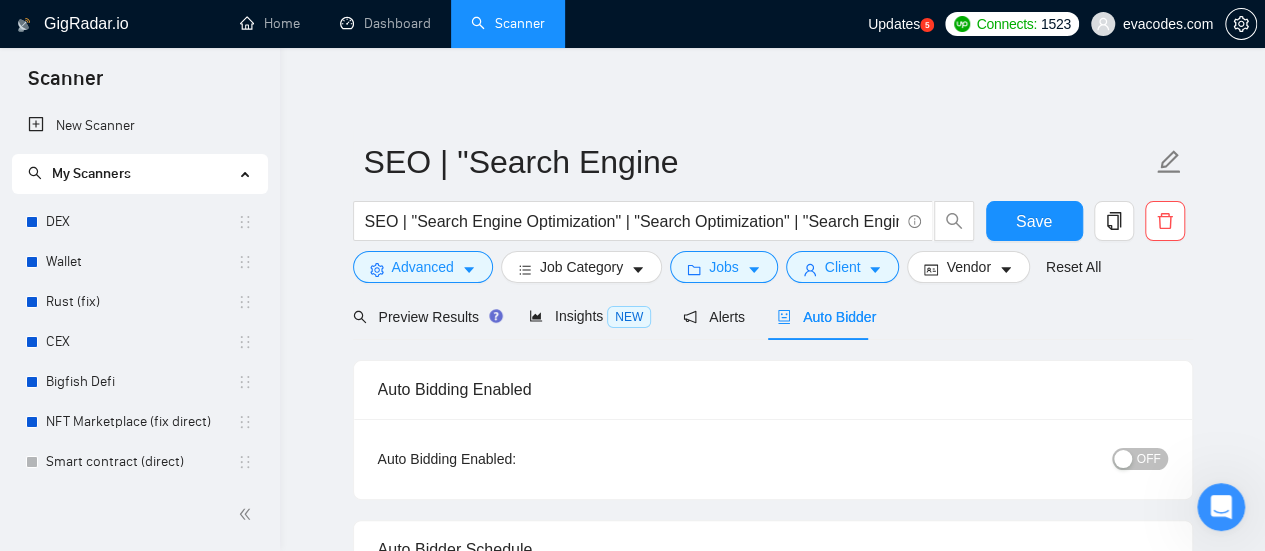 type on "[Write a personal greeting using the client's name or company name (if any is provided), in the local language of their country, using the client's time of the day! For the remaining cover letter, use English in conversational yet professional tone. Avoid generic phrases or cliches commonly found in such communications. Be straightforward and respectful, and remember to avoid sounding like a salesperson]
[Identify the client's biggest business pain that provoked them to post this job, hook into it with a provocative question first, and then explain how I (freelancer) can help them solve it too (not only the specific task in question). Make sure to show that I understand the client's needs and can deliver the results they are looking for. Make it 3-4 sentences.]
[Ask an engaging question related to the project that is very easy to answer. For example, "Do you have a mock-up of the designs already?". Show that you know a practical way forward for this project with such a question.]" 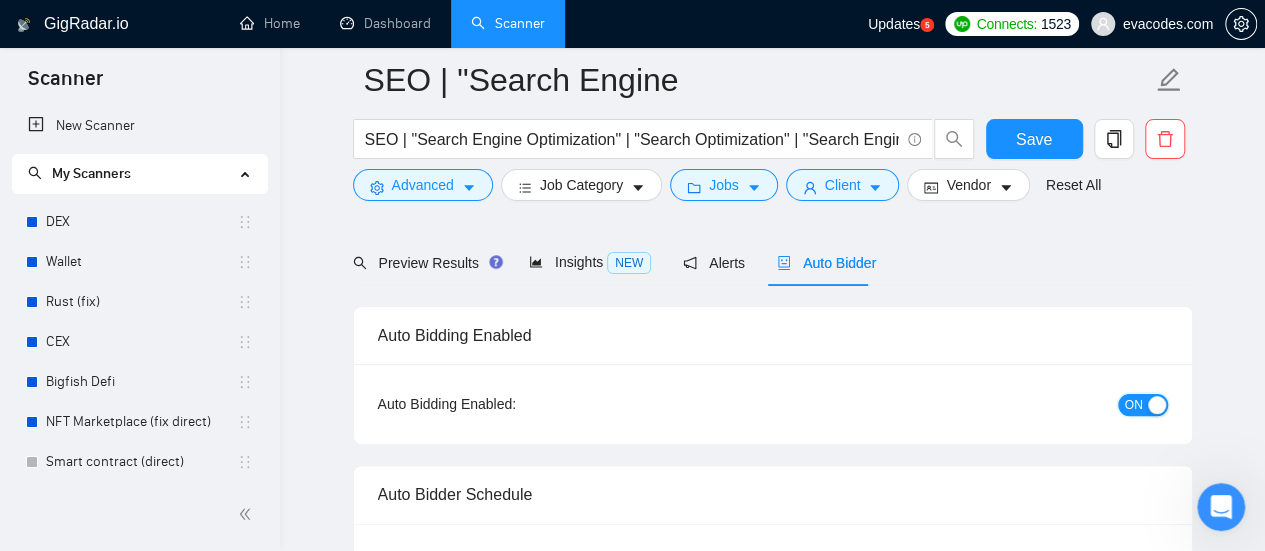 scroll, scrollTop: 100, scrollLeft: 0, axis: vertical 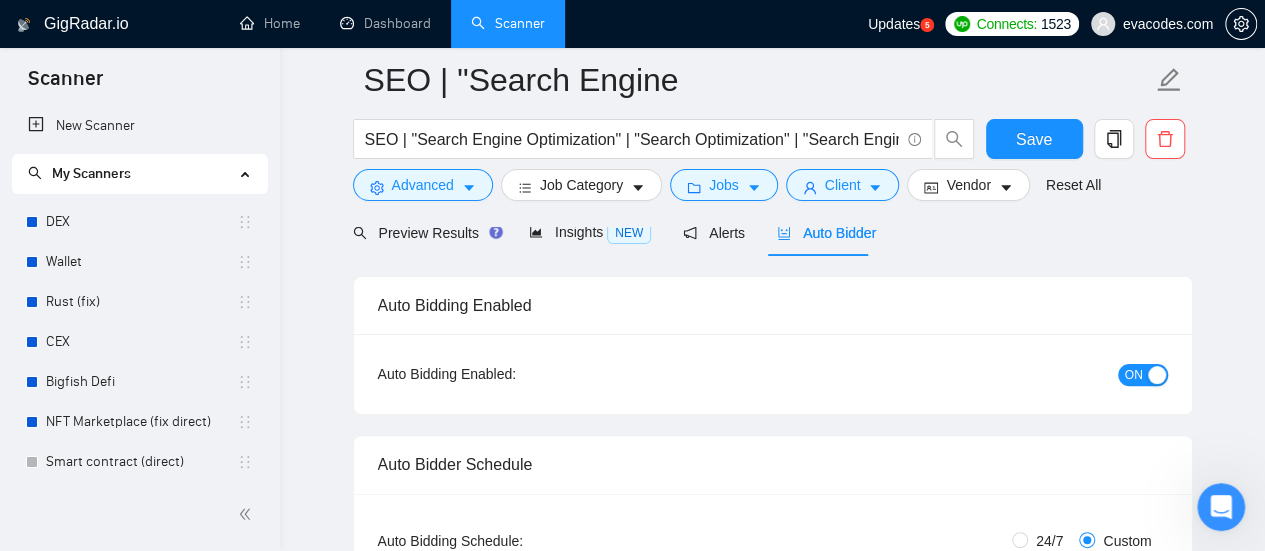 click on "ON" at bounding box center [1134, 375] 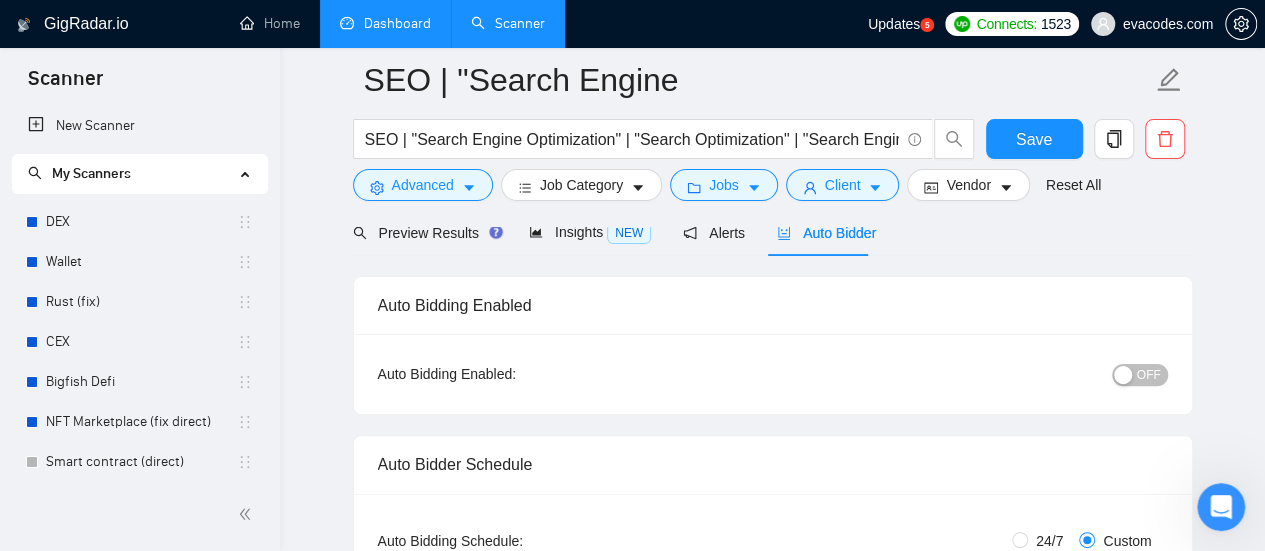 click on "Dashboard" at bounding box center (385, 23) 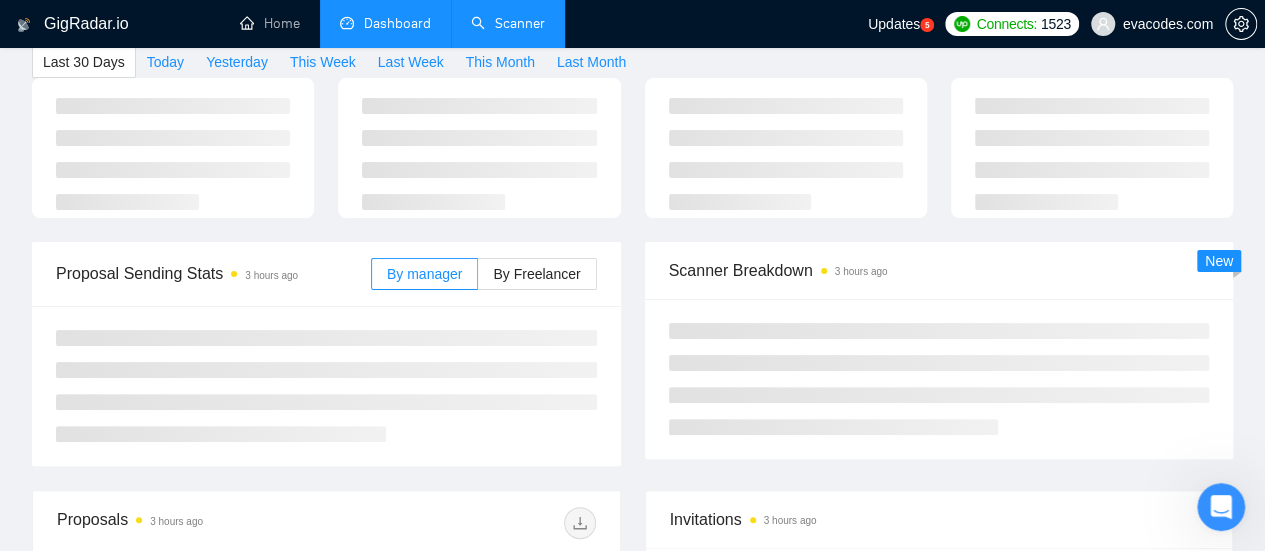 type on "2025-07-05" 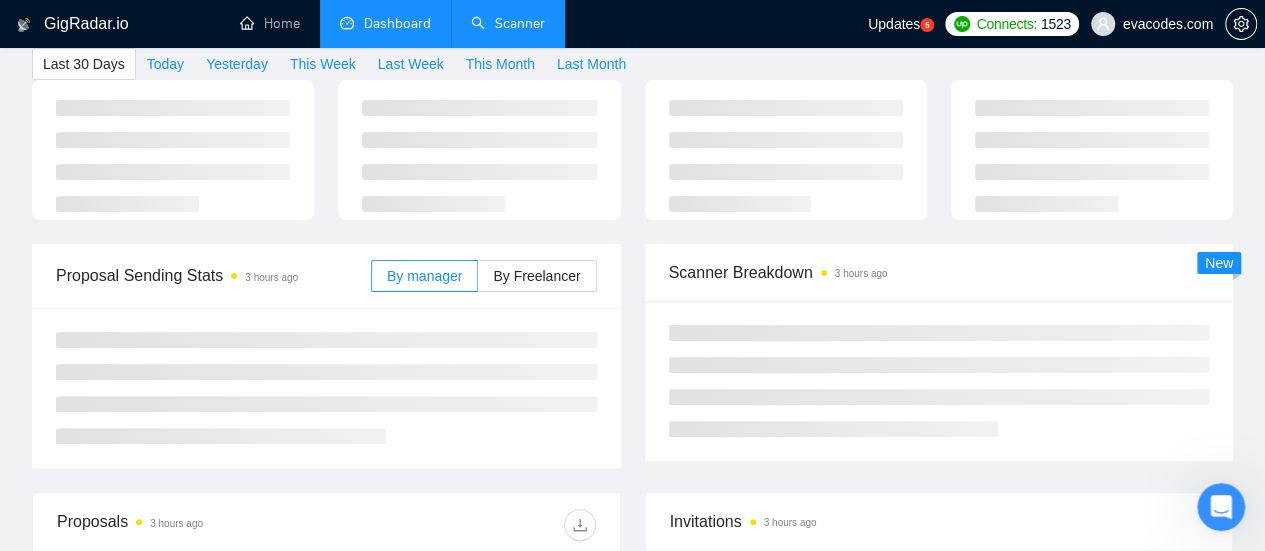 click at bounding box center [479, 150] 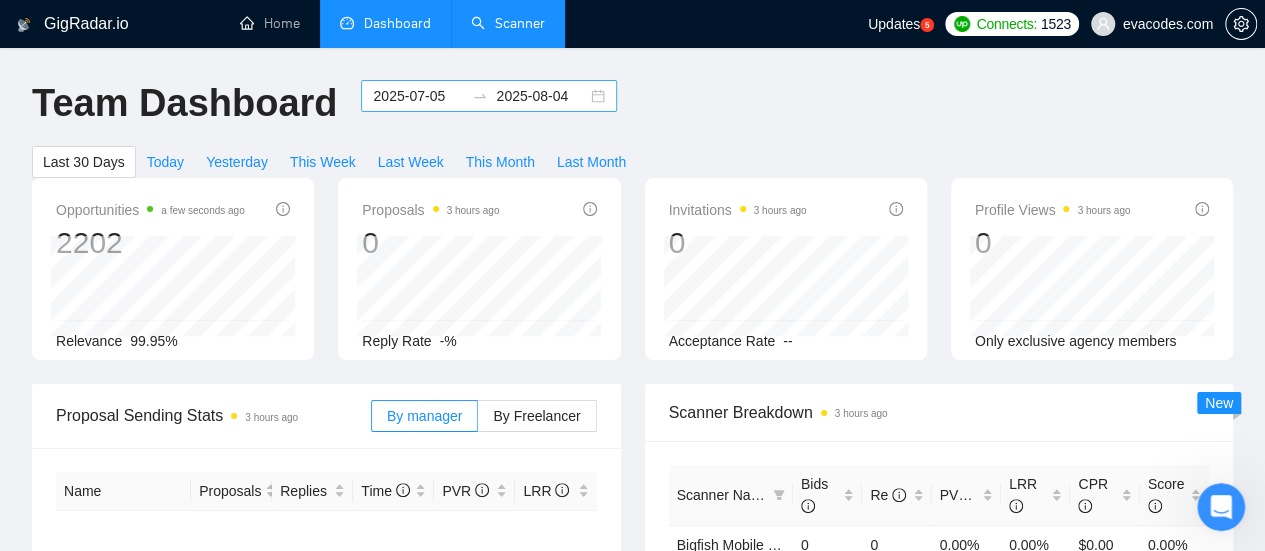 click on "2025-07-05" at bounding box center (418, 96) 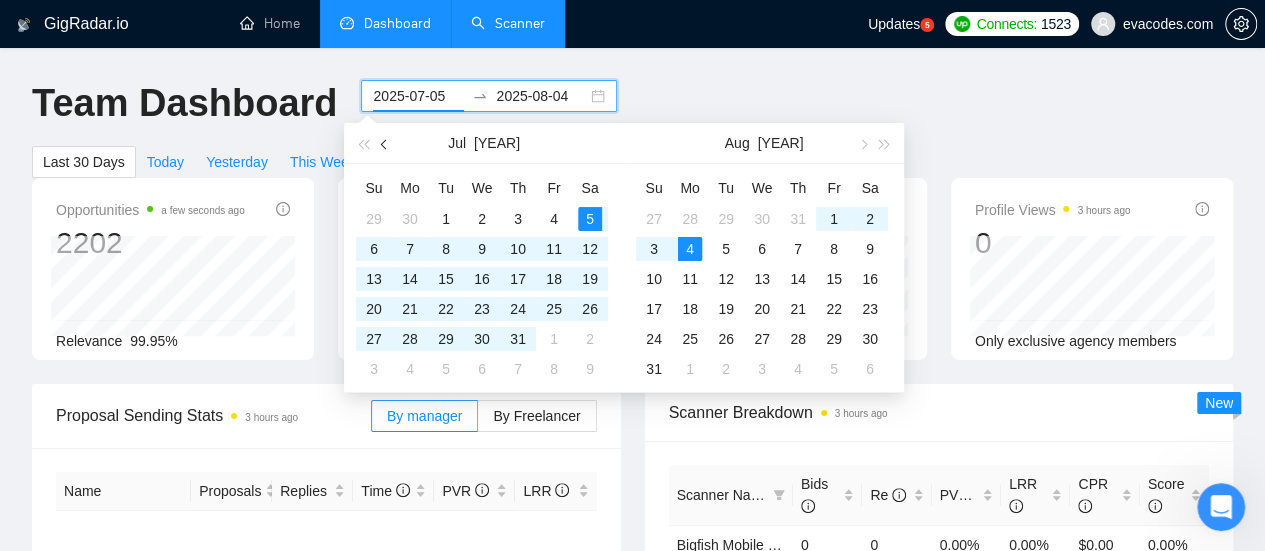 click at bounding box center (385, 143) 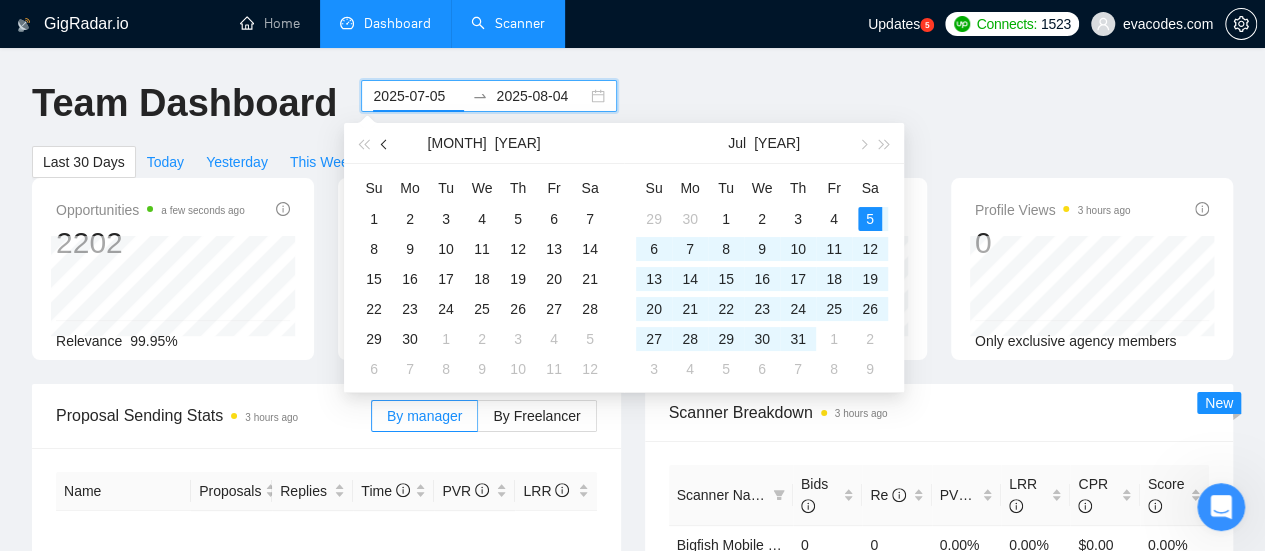 click at bounding box center [385, 143] 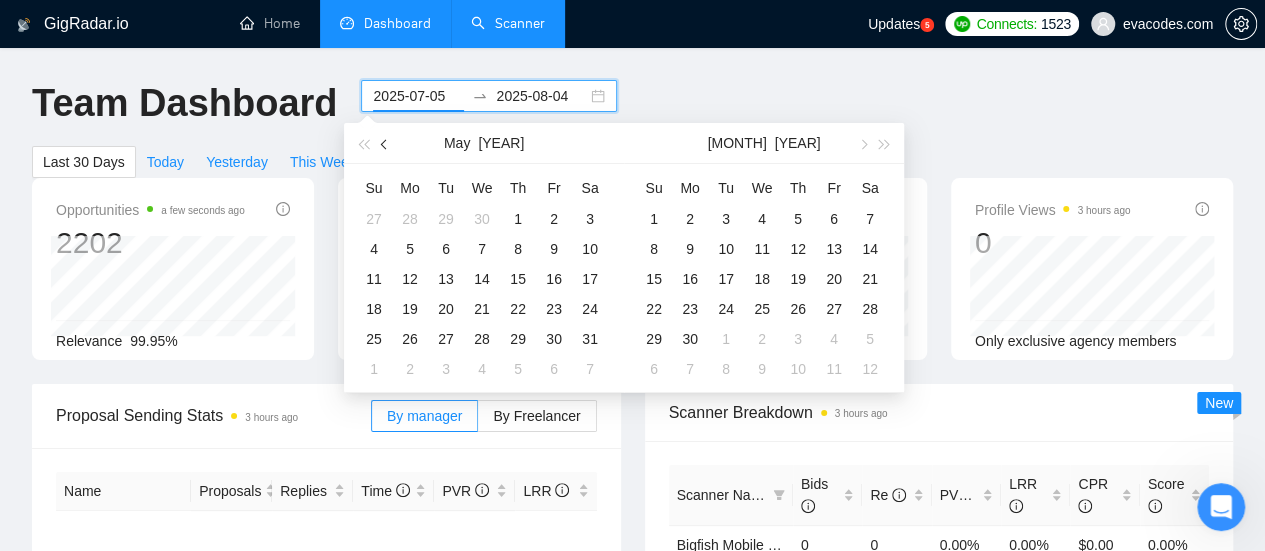 click at bounding box center (385, 143) 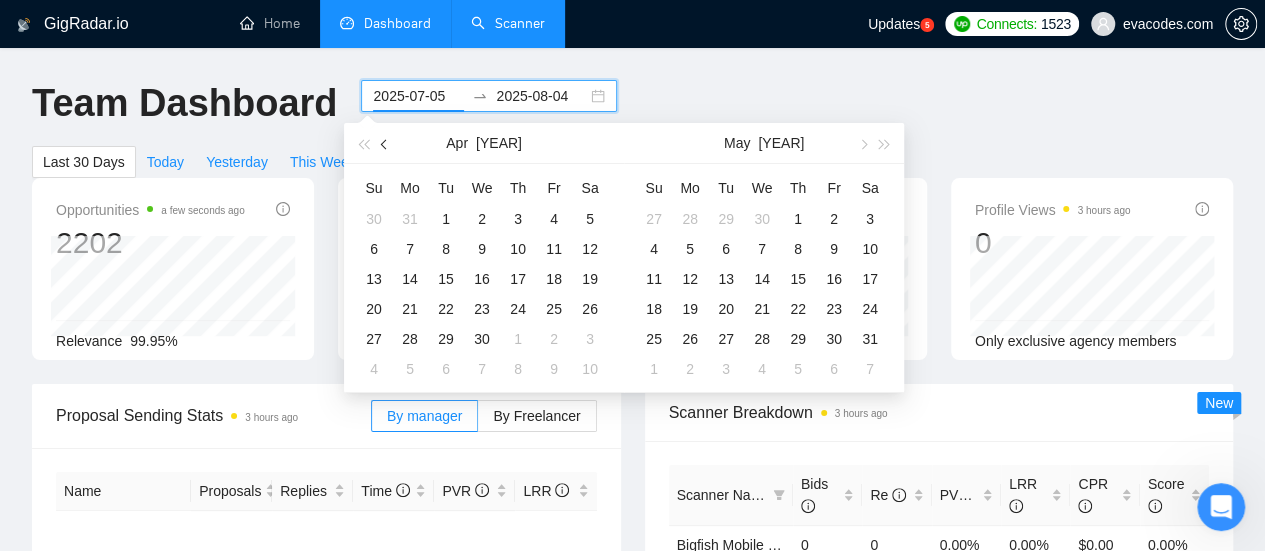 click at bounding box center [385, 143] 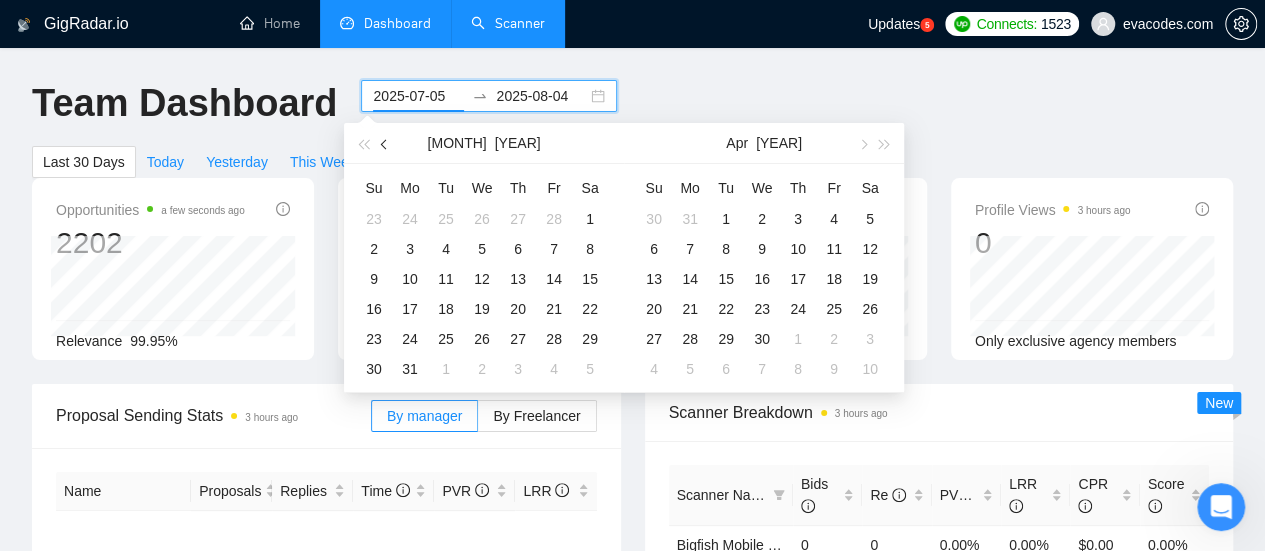 click at bounding box center (385, 143) 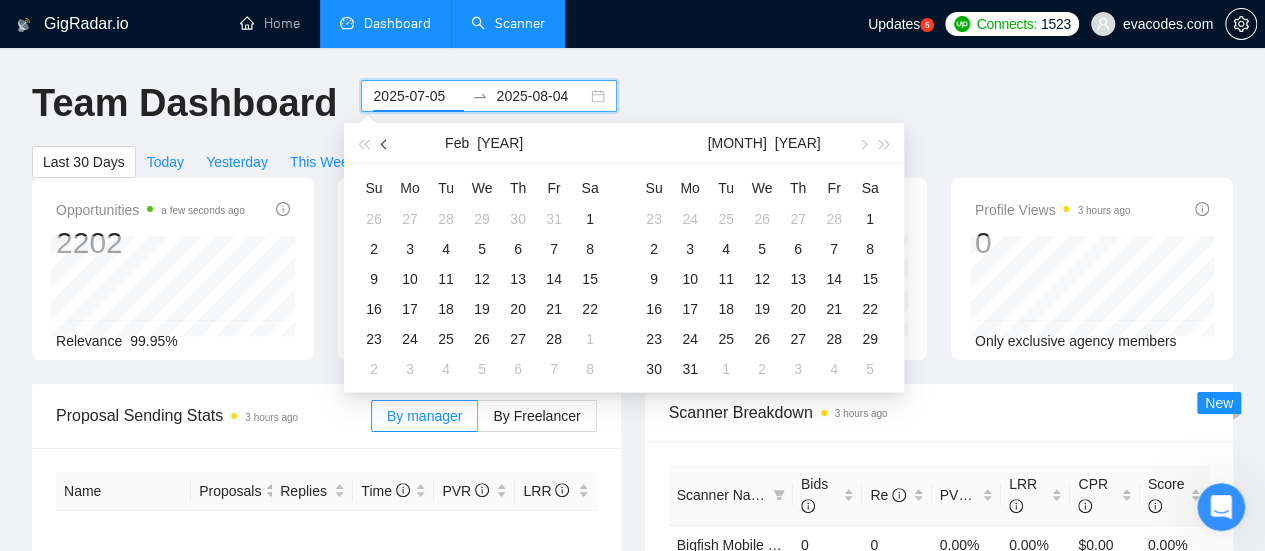 click at bounding box center (385, 143) 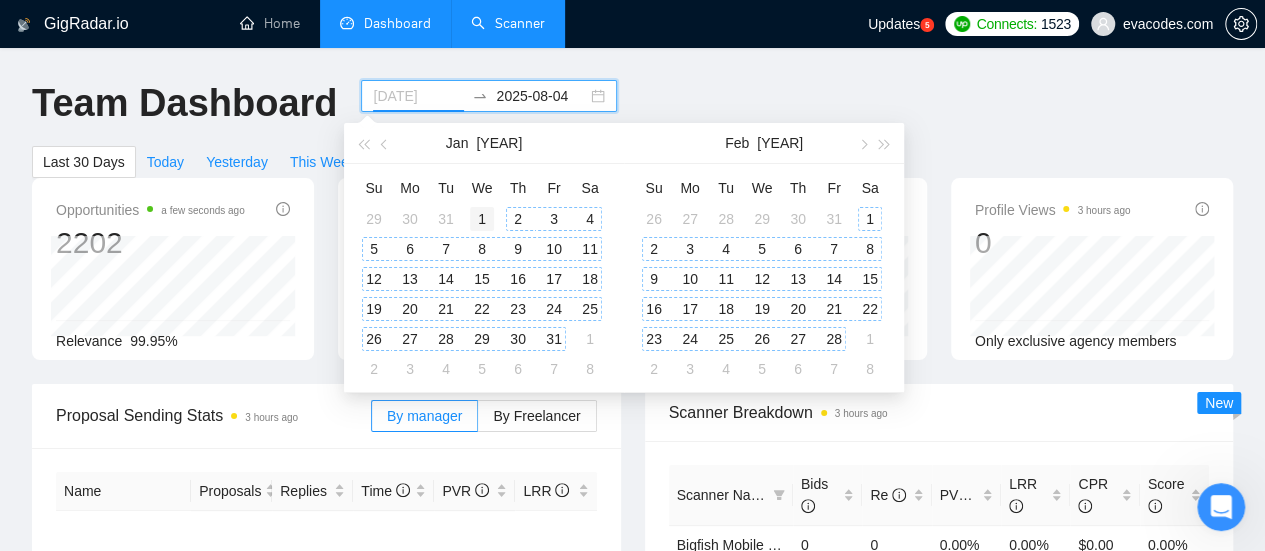 type on "2025-01-01" 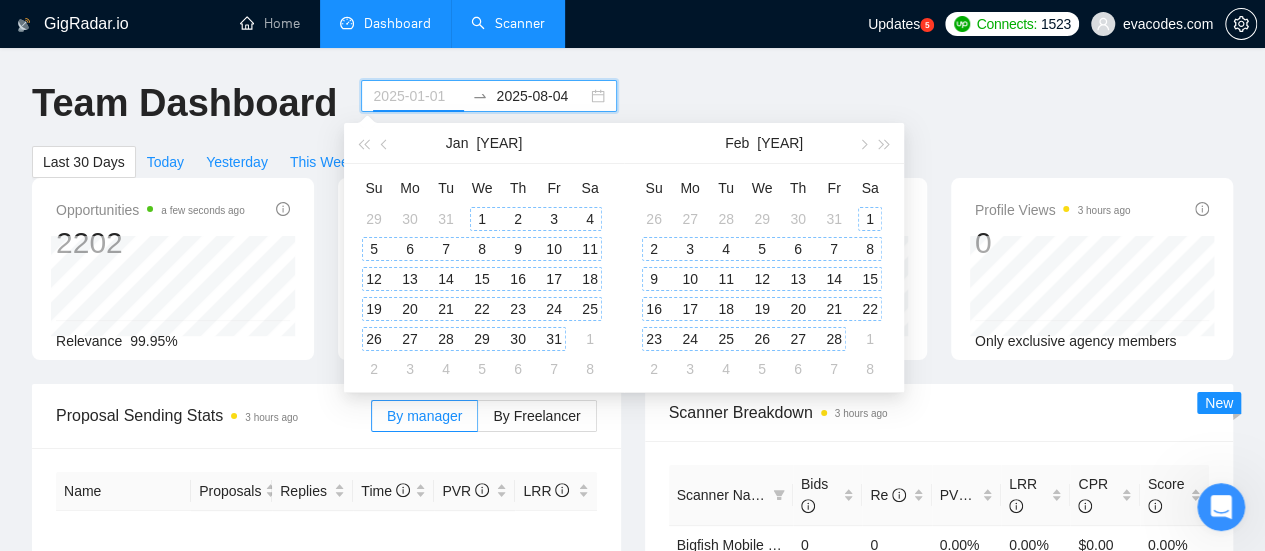 click on "1" at bounding box center (482, 219) 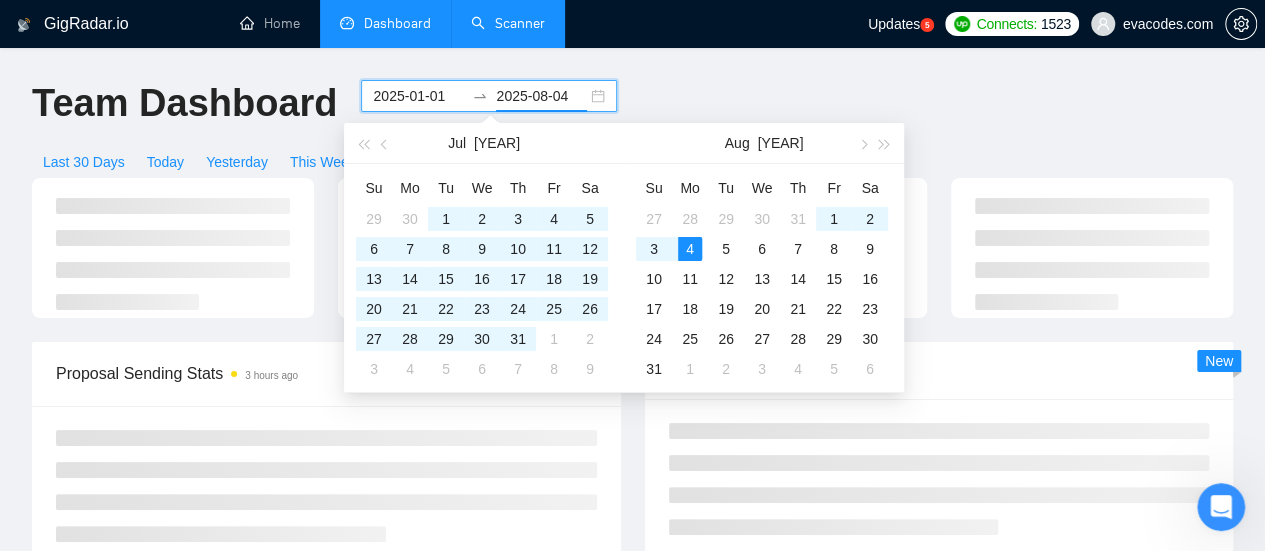 click on "2025-08-04" at bounding box center [541, 96] 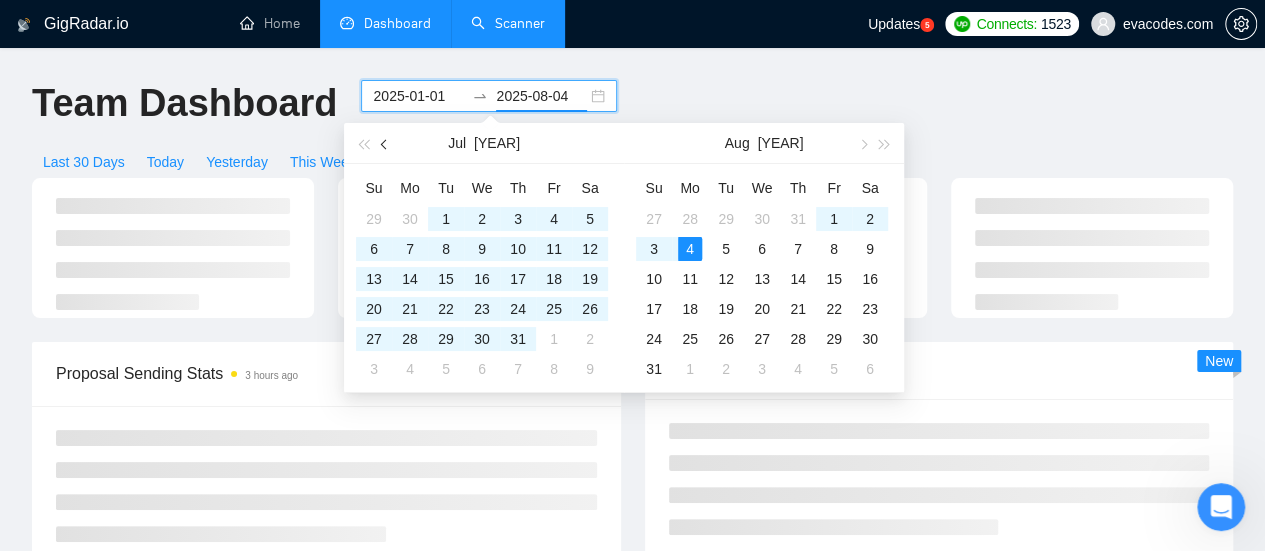 click at bounding box center [386, 144] 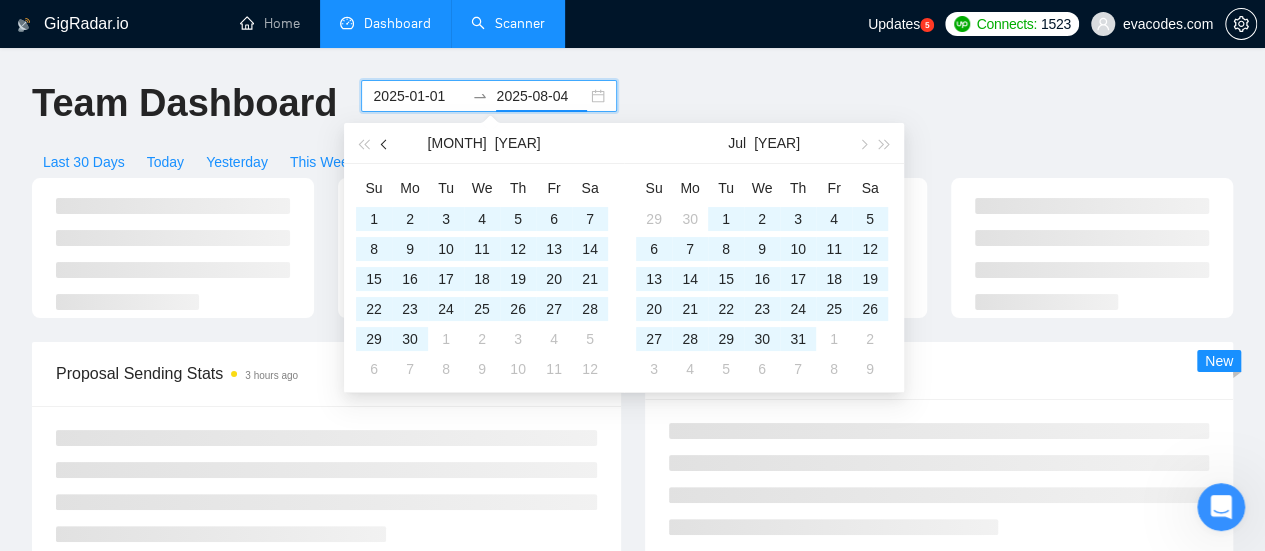 click at bounding box center [386, 144] 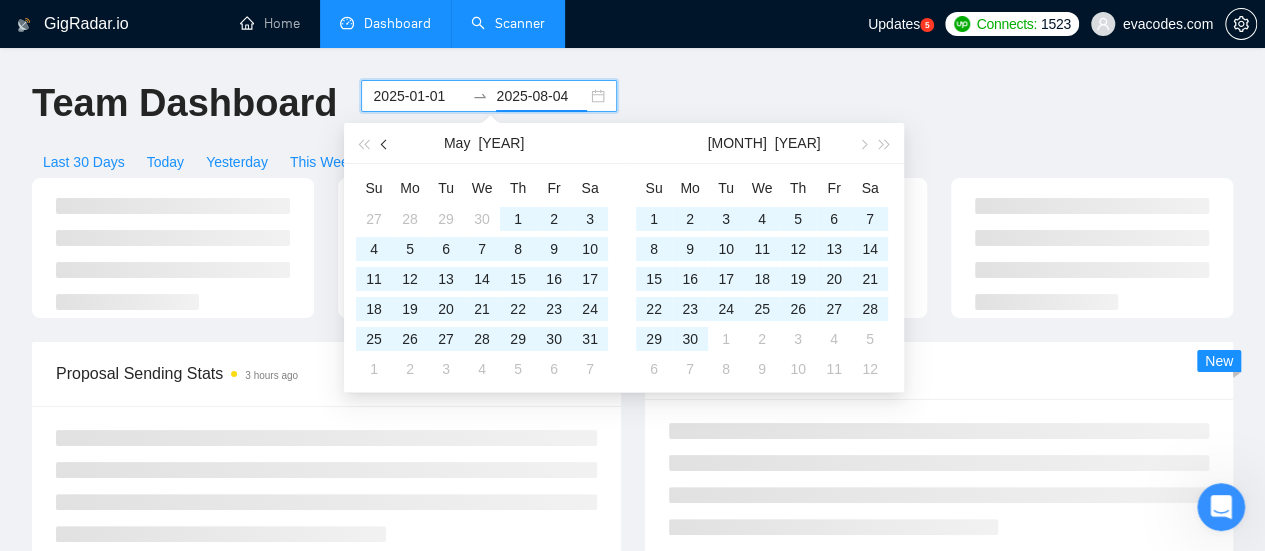 click at bounding box center (386, 144) 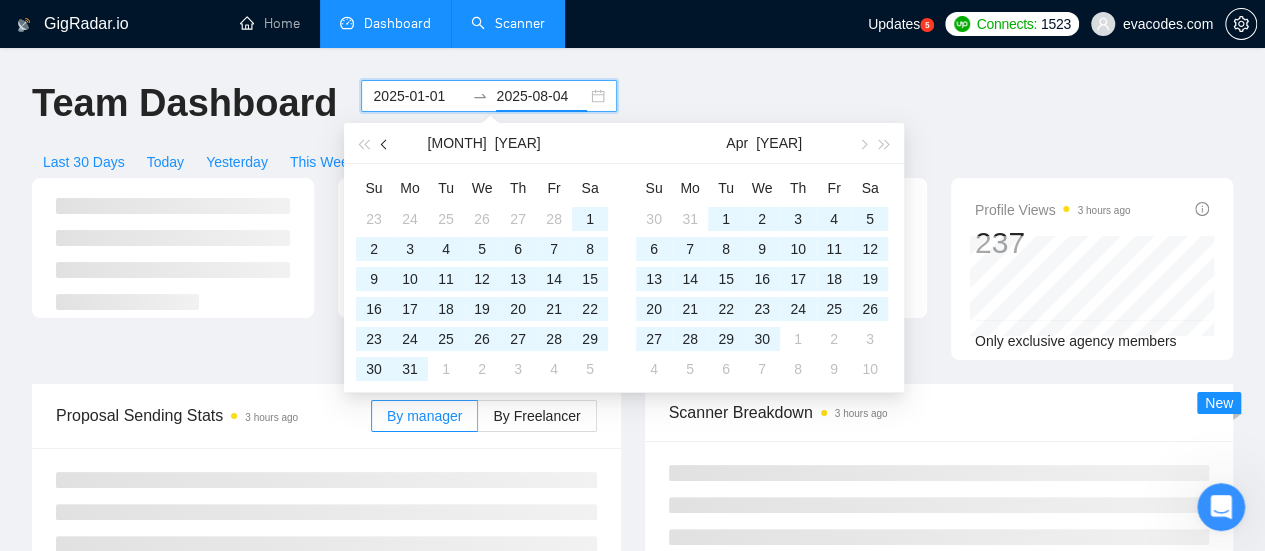 click at bounding box center [386, 144] 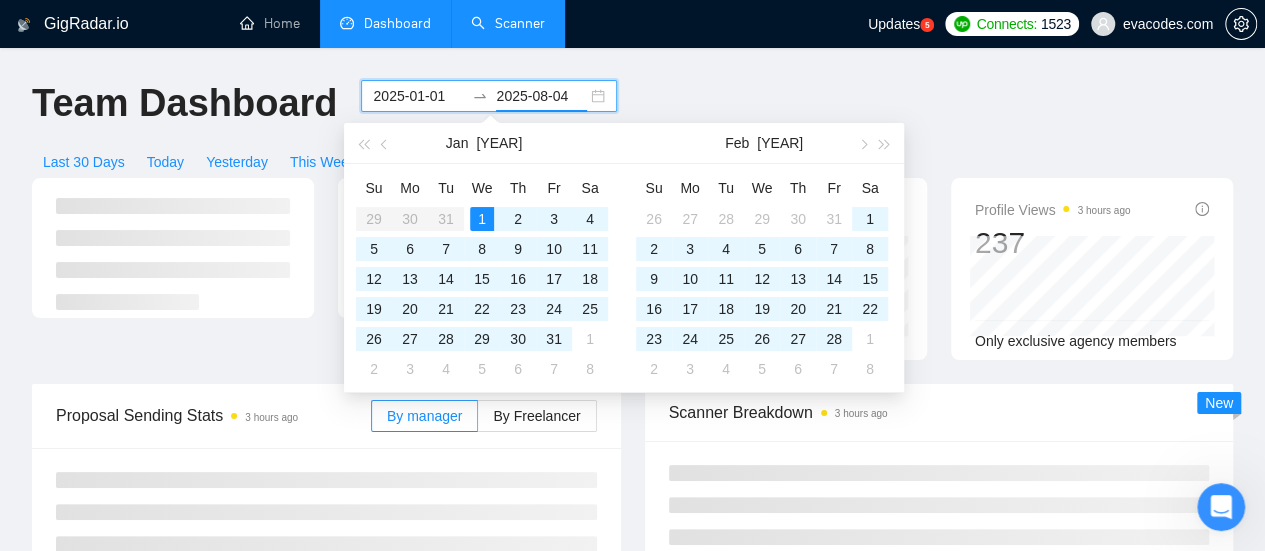 click on "31" at bounding box center (554, 339) 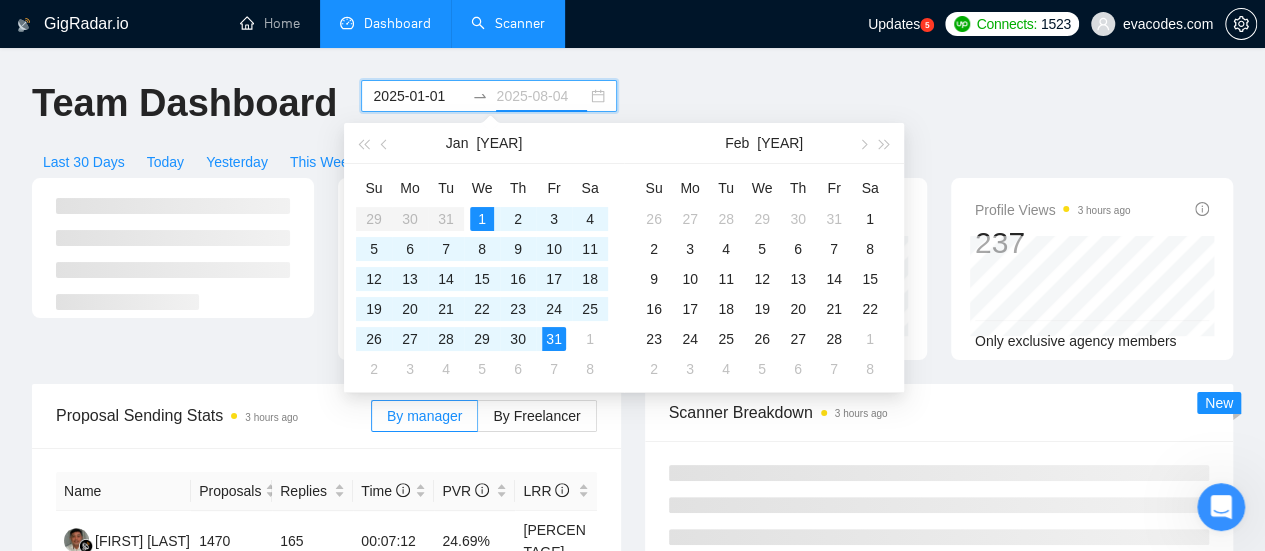 type on "2025-01-31" 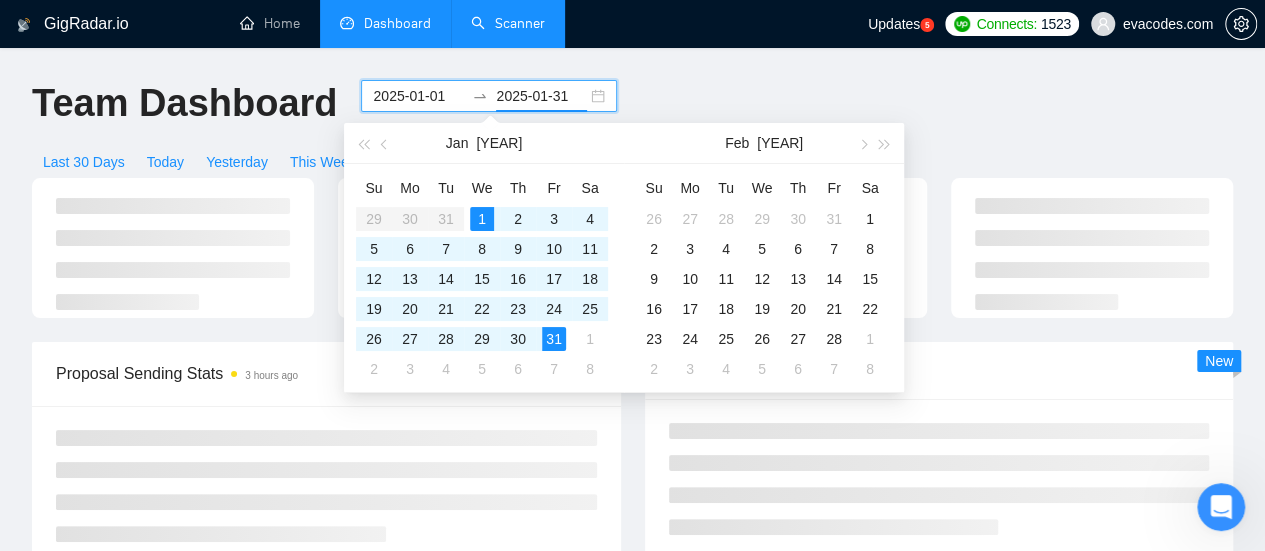 click on "GigRadar.io Home Dashboard Scanner Updates
[NUMBER]
Connects: [NUMBER] evacodes.com Team Dashboard [DATE] [DATE] Last 30 Days Today Yesterday This Week Last Week This Month Last Month Proposal Sending Stats [NUMBER] hours ago By manager By Freelancer Scanner Breakdown [NUMBER] hours ago New Proposals [NUMBER] hours ago Date Title Manager Freelancer Status
[DATE] [TIME] AI Chatbot Integration for CRM System [FIRST] [LAST] Removed Account [DATE] [TIME] Expert Node.js Developer Needed for Project [FIRST] [LAST] Removed Account [DATE] [TIME] AI-Powered Real Estate Tech Platform Development [FIRST] [LAST] [FIRST] [LAST] [DATE] [TIME] FileMaker Developer Needed for Consultation and Lifecycle Assistance [FIRST] [LAST] Removed Account [DATE] [TIME] Android Developer Needed for Foreground Service Implementation [FIRST] [LAST] [FIRST] [LAST] [DATE] [TIME] [FIRST] [LAST] Removed Account [DATE] [TIME] [FIRST] [LAST] [FIRST] [LAST] [NUMBER] [NUMBER] [NUMBER]" at bounding box center [632, 738] 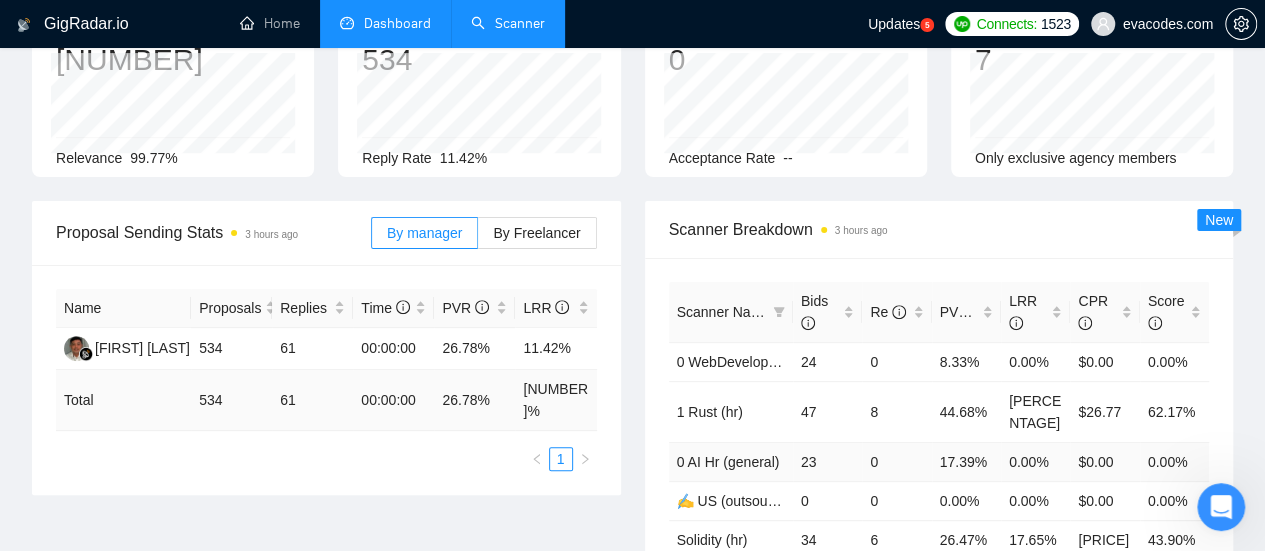 scroll, scrollTop: 200, scrollLeft: 0, axis: vertical 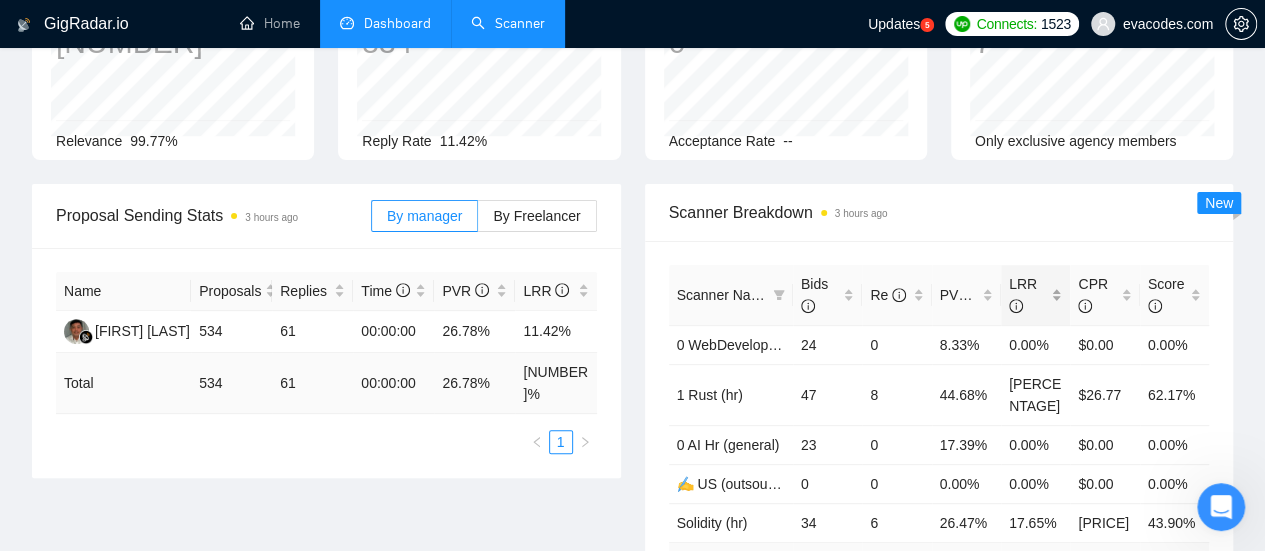 click on "LRR" at bounding box center (1028, 295) 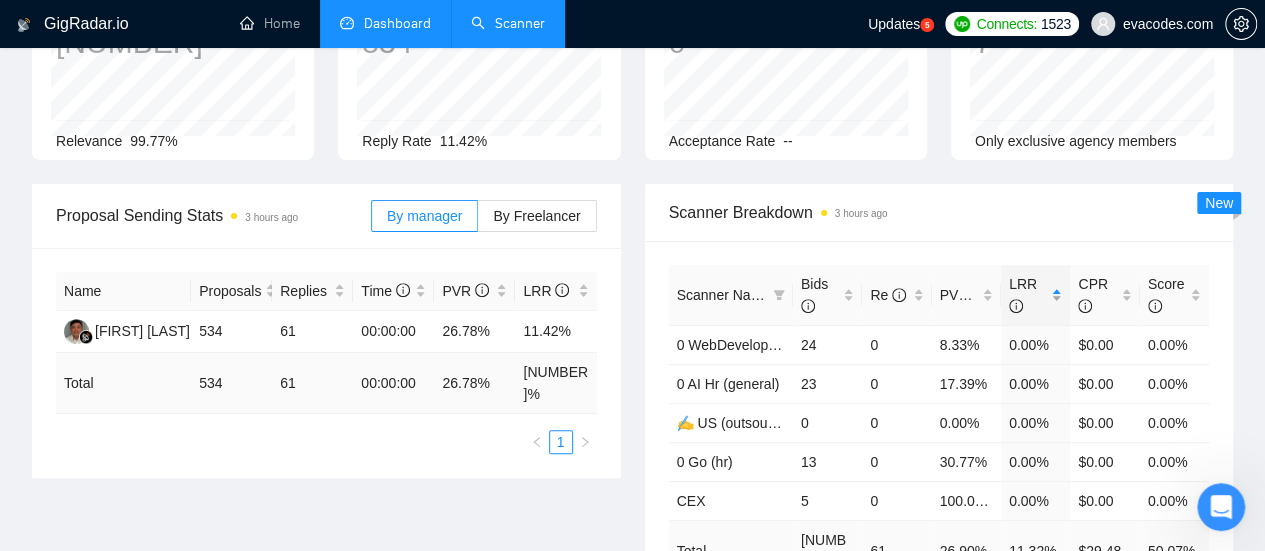 click on "LRR" at bounding box center (1028, 295) 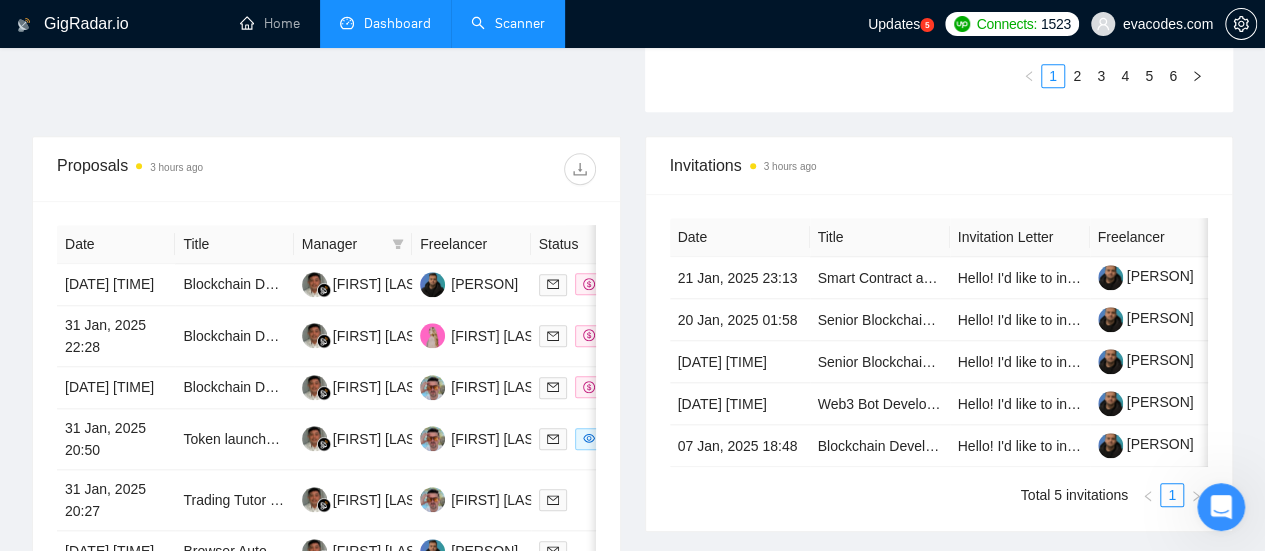 scroll, scrollTop: 1000, scrollLeft: 0, axis: vertical 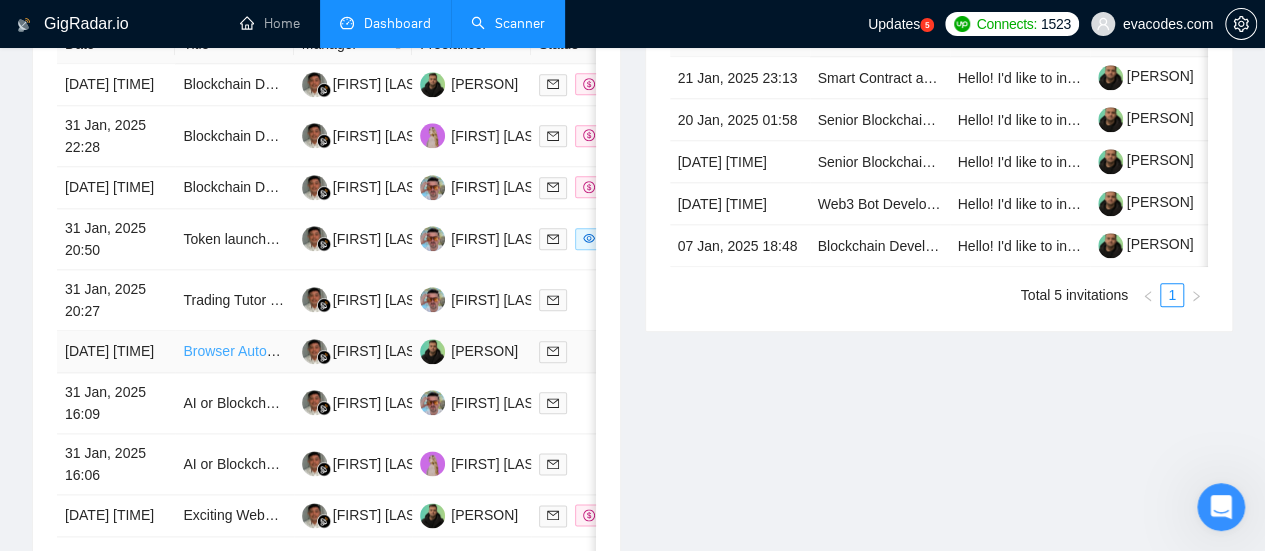 click on "Browser Automation Platform Needed (Fulltime / Large Project)" at bounding box center (378, 351) 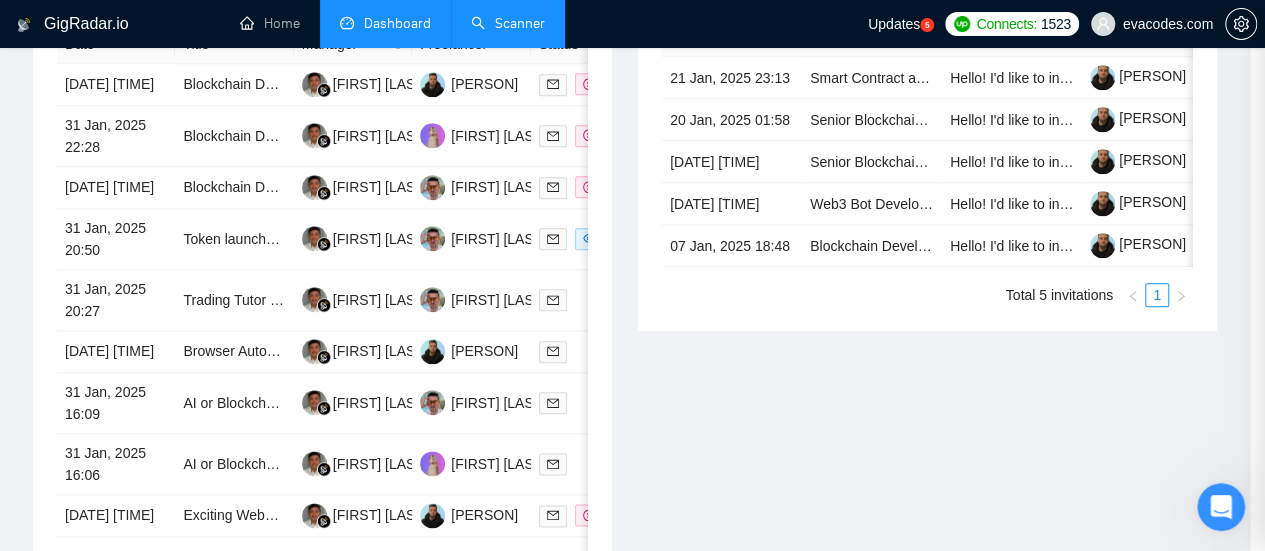 click at bounding box center (632, 275) 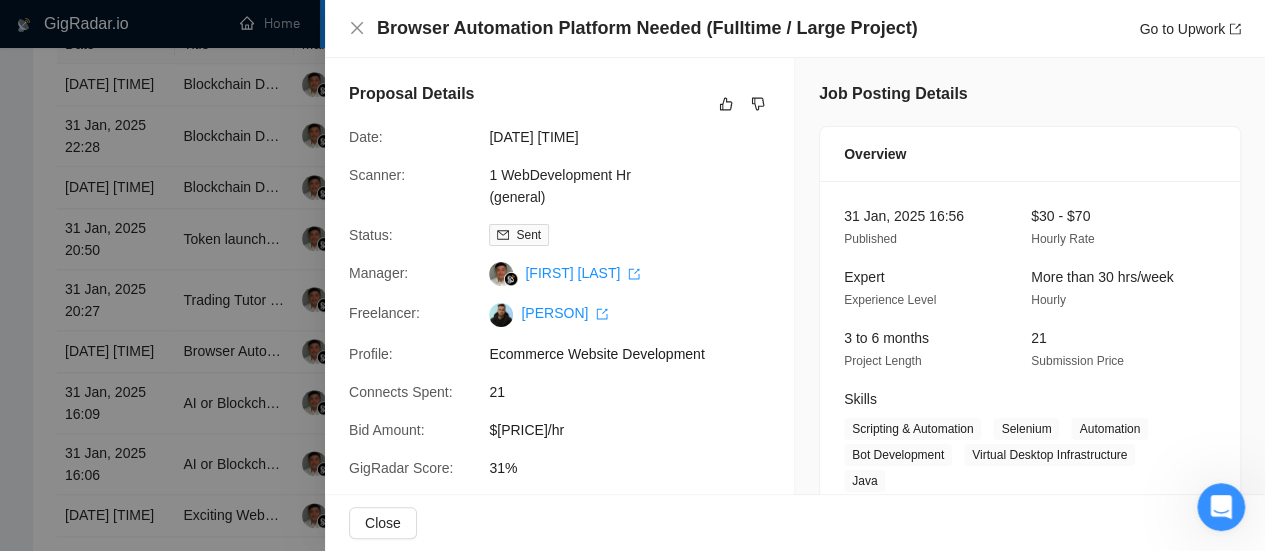 scroll, scrollTop: 1100, scrollLeft: 0, axis: vertical 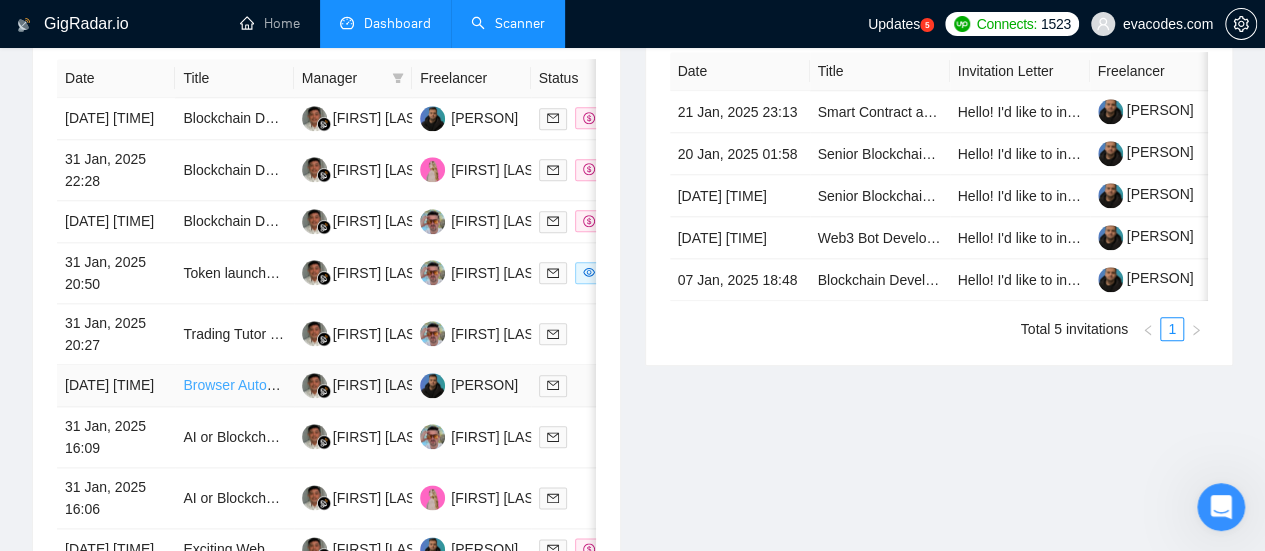 click on "Browser Automation Platform Needed (Fulltime / Large Project)" at bounding box center [378, 385] 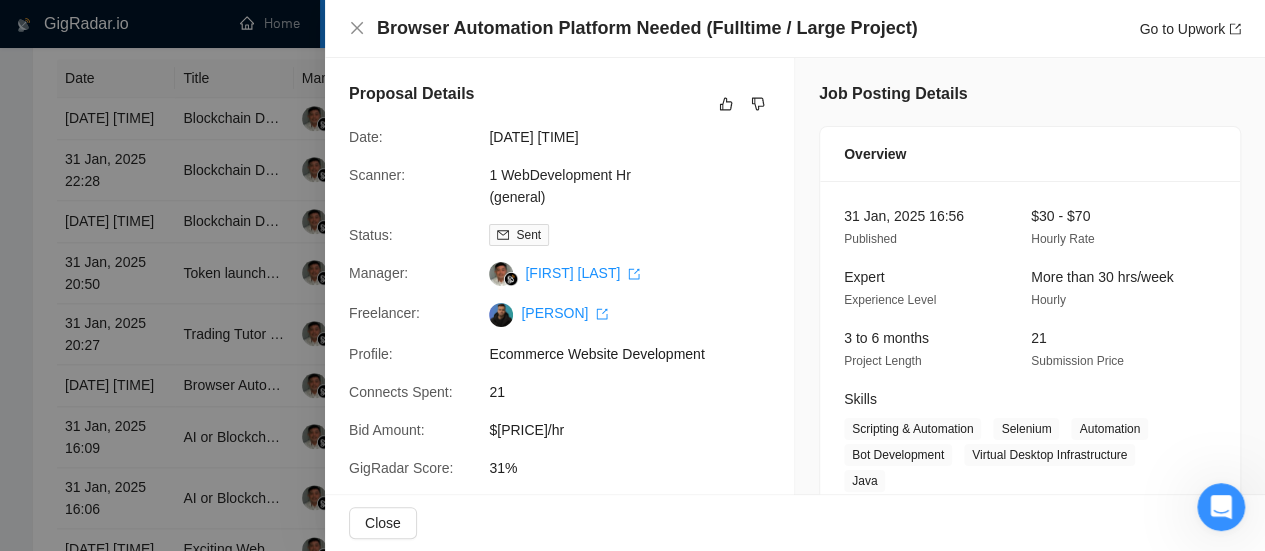 scroll, scrollTop: 866, scrollLeft: 0, axis: vertical 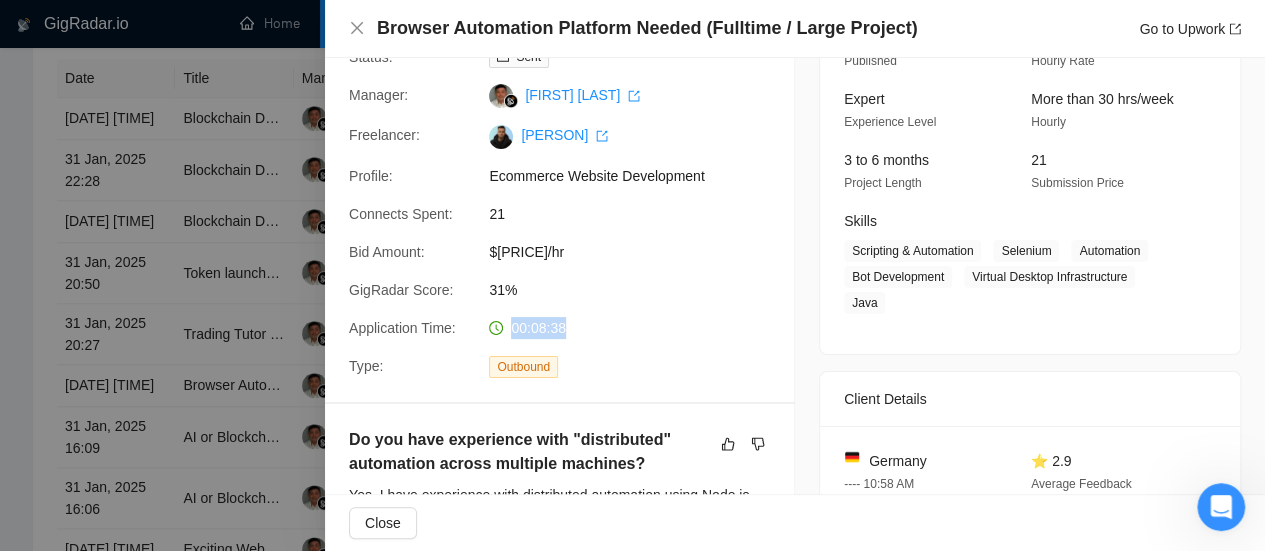 drag, startPoint x: 509, startPoint y: 327, endPoint x: 570, endPoint y: 331, distance: 61.13101 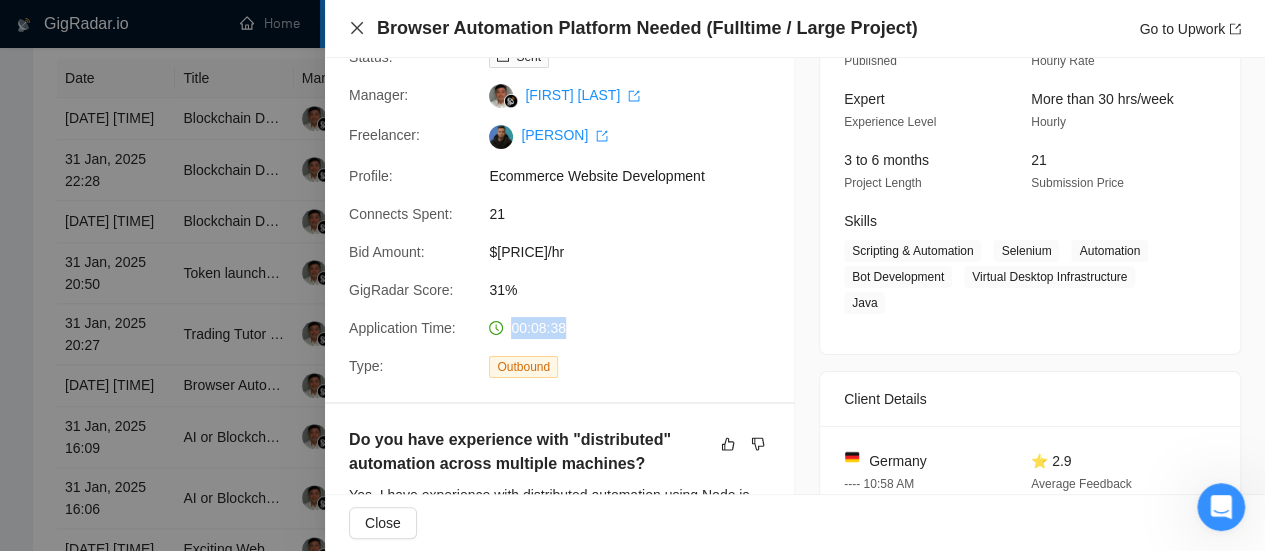 click 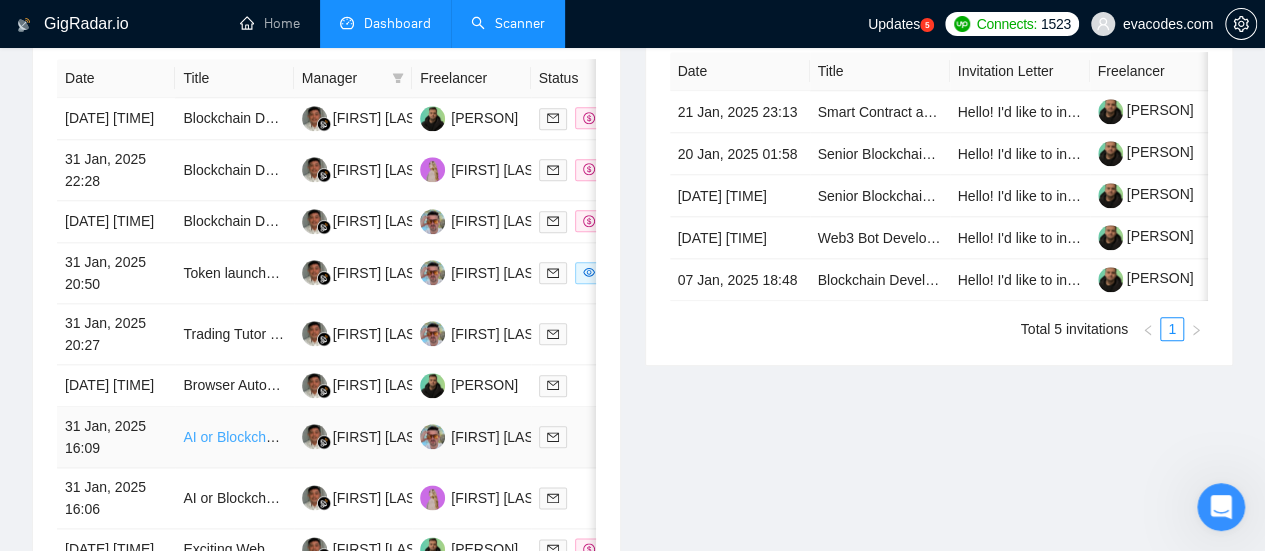 click on "AI or Blockchain Specialist" at bounding box center (265, 437) 